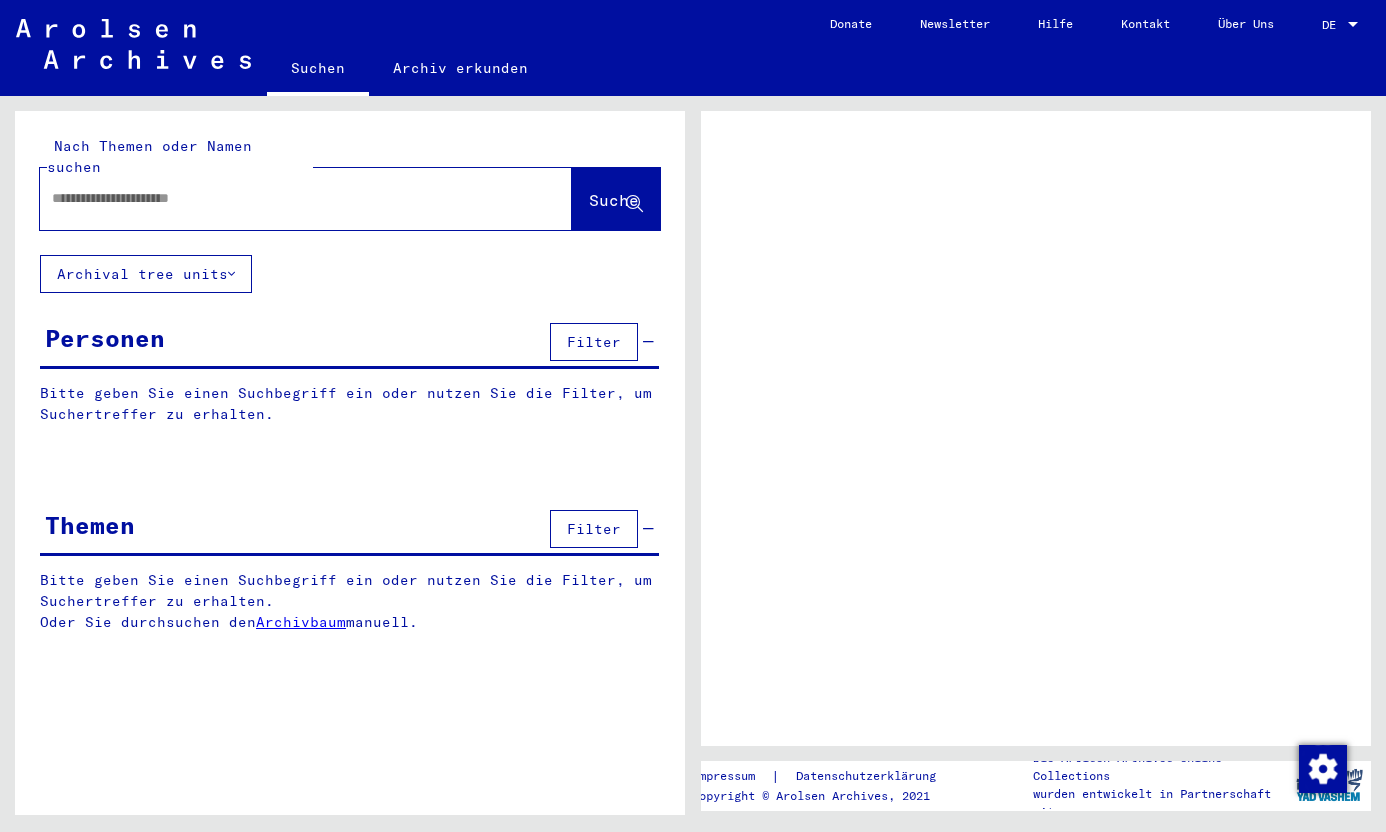 scroll, scrollTop: 0, scrollLeft: 0, axis: both 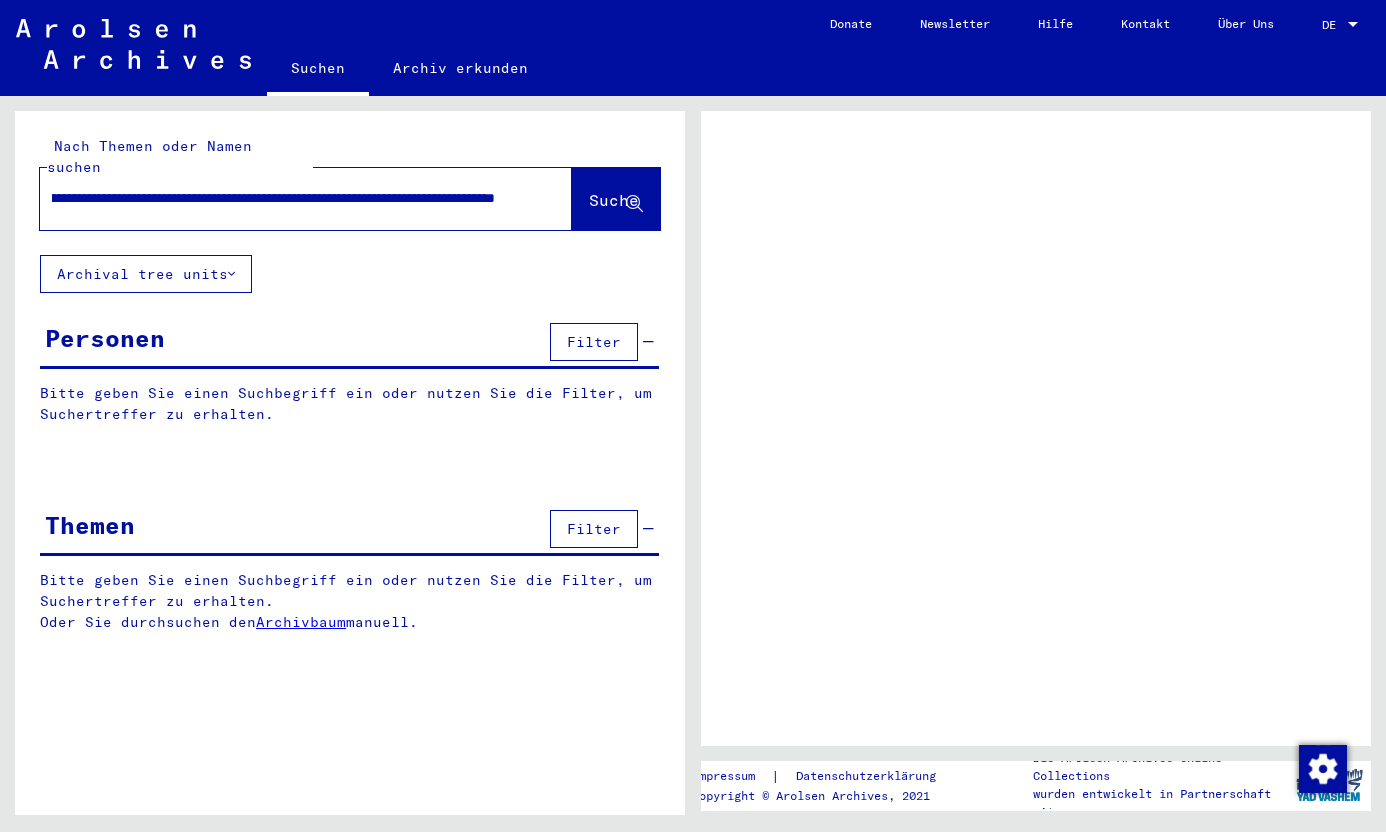 click at bounding box center (273, 198) 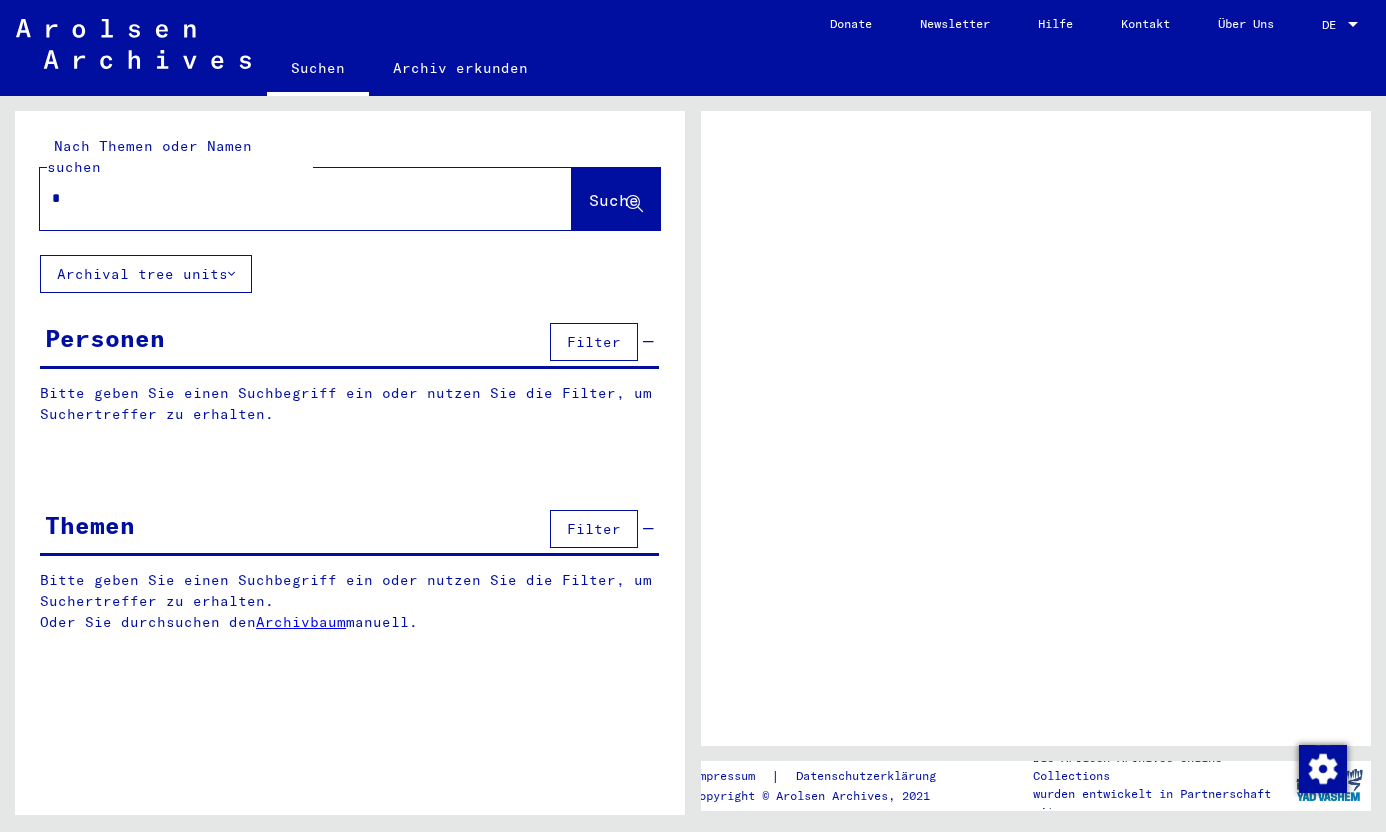 scroll, scrollTop: 0, scrollLeft: 0, axis: both 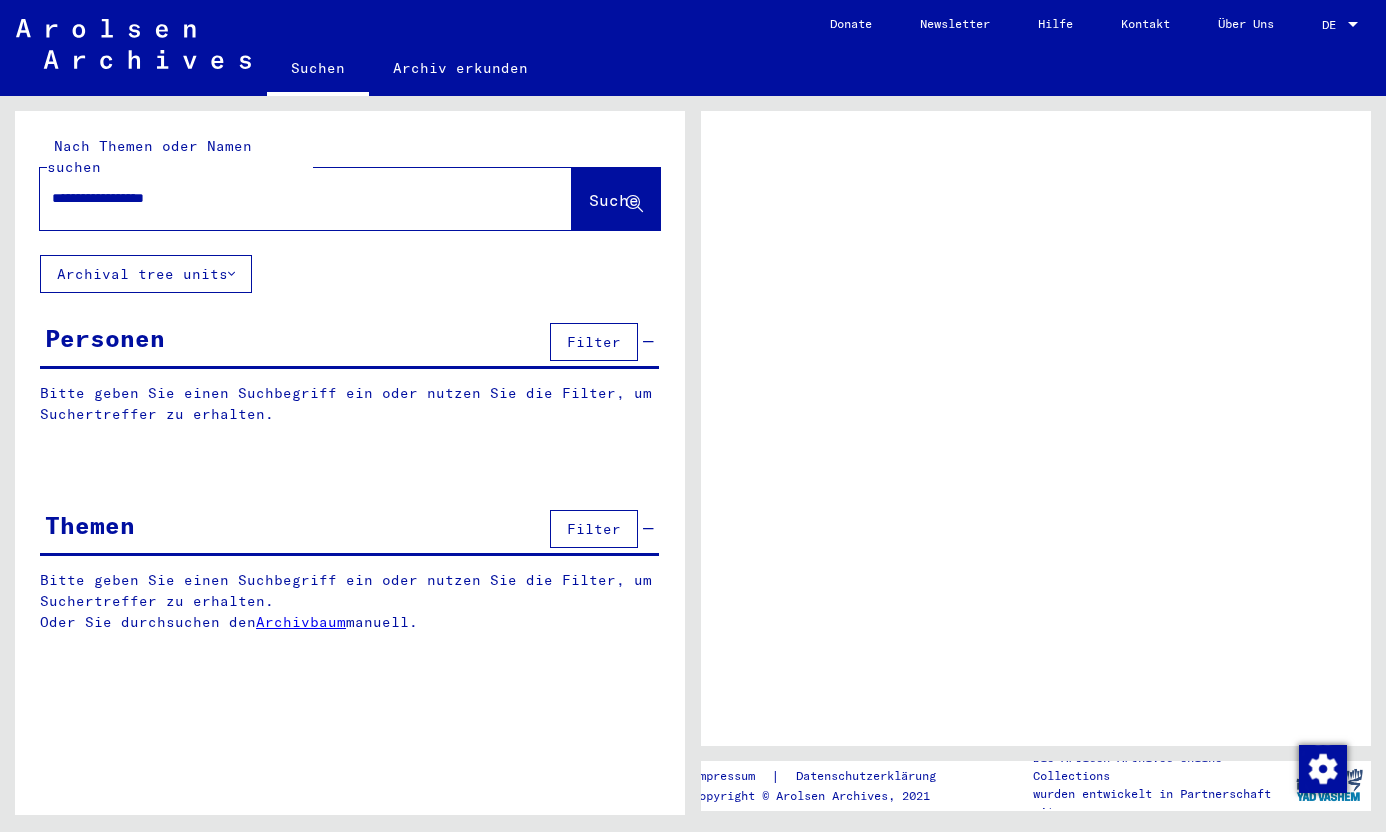 type on "**********" 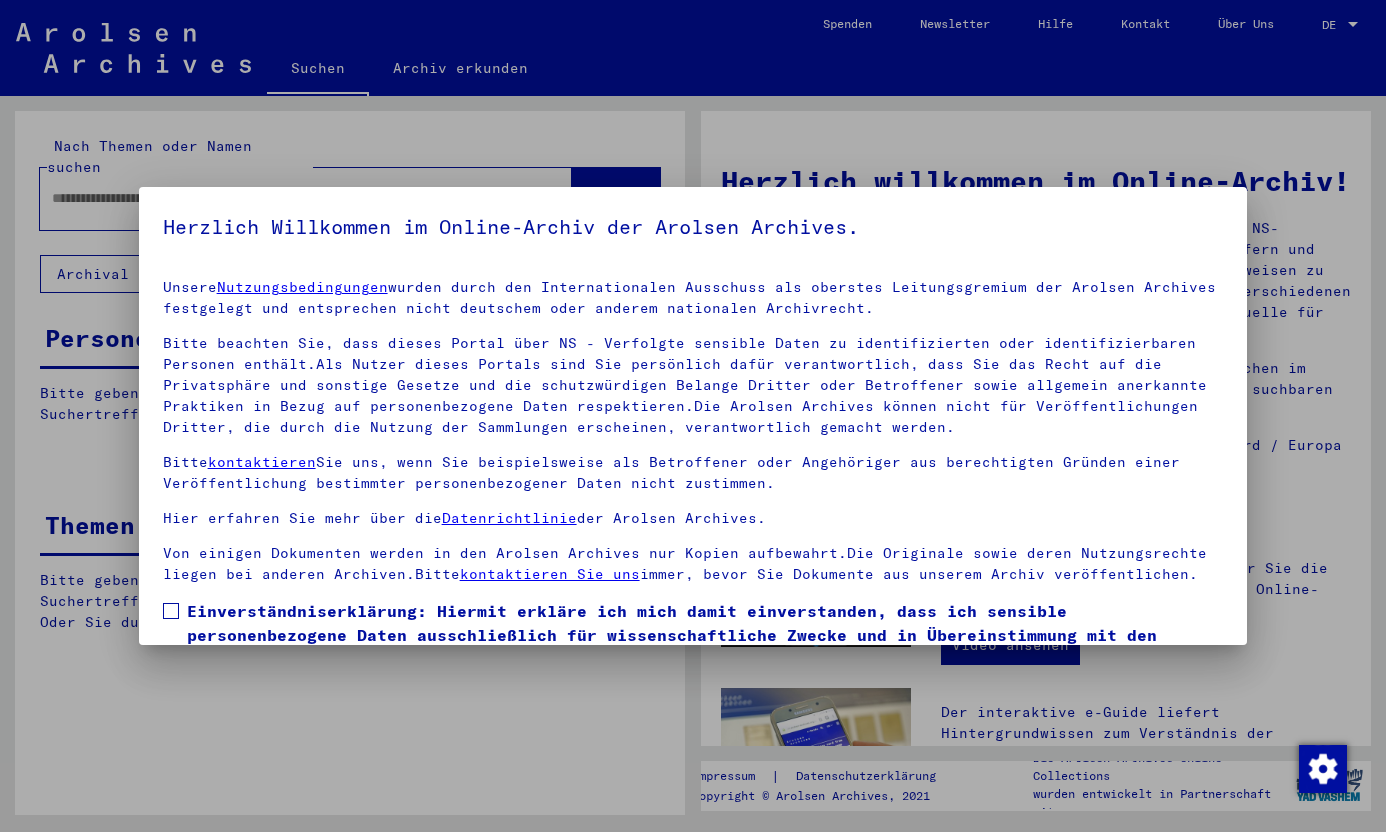 scroll, scrollTop: 122, scrollLeft: 0, axis: vertical 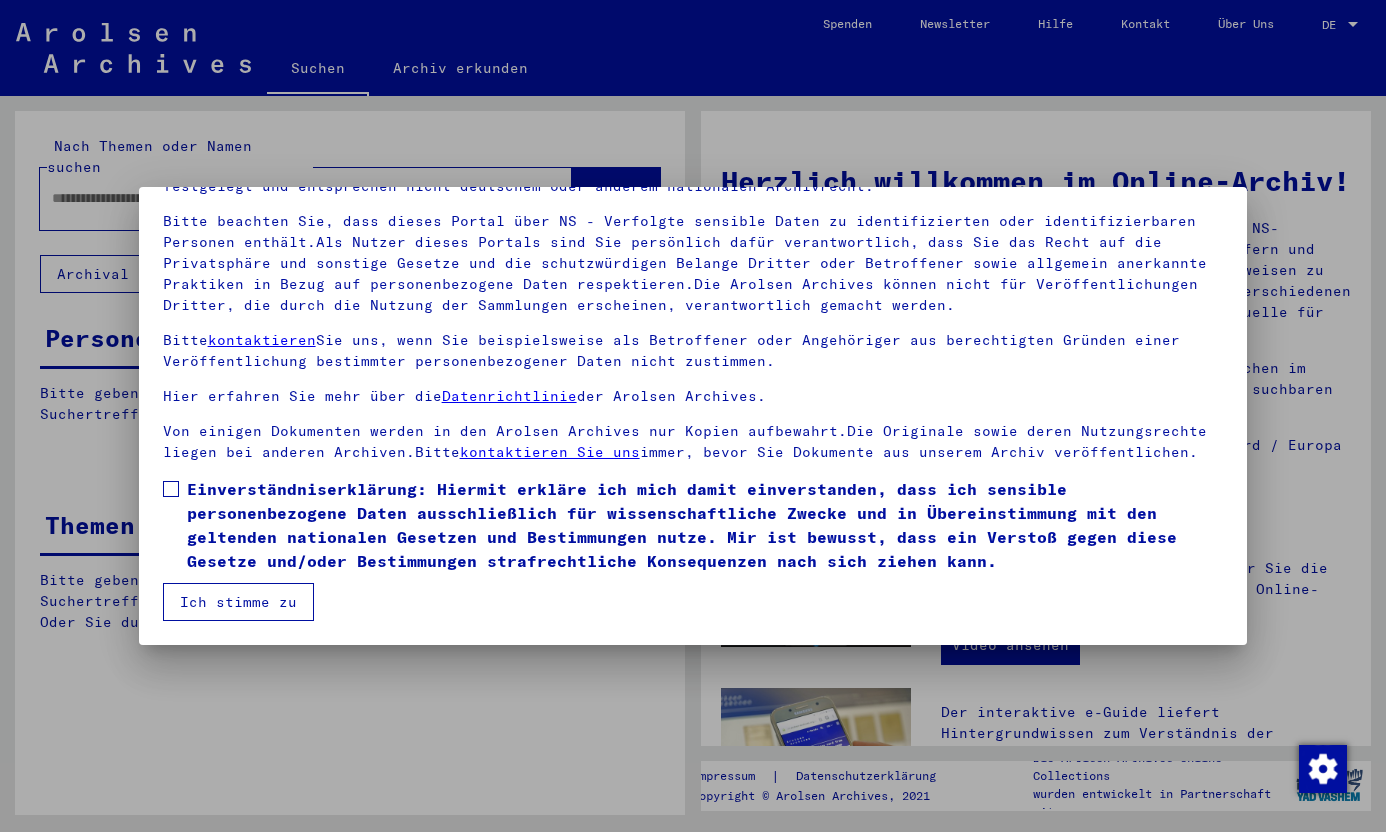 click at bounding box center (171, 489) 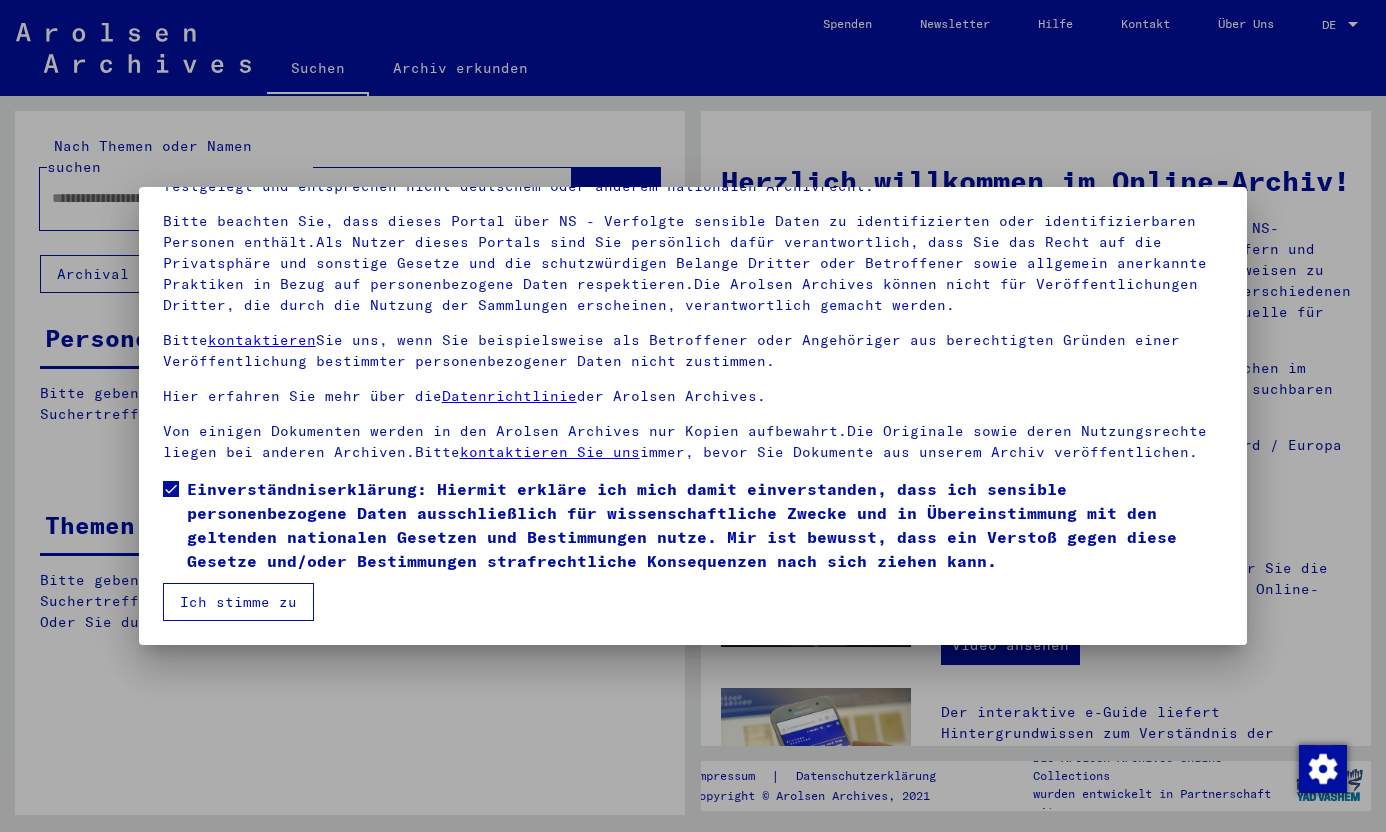 click on "Ich stimme zu" at bounding box center (238, 602) 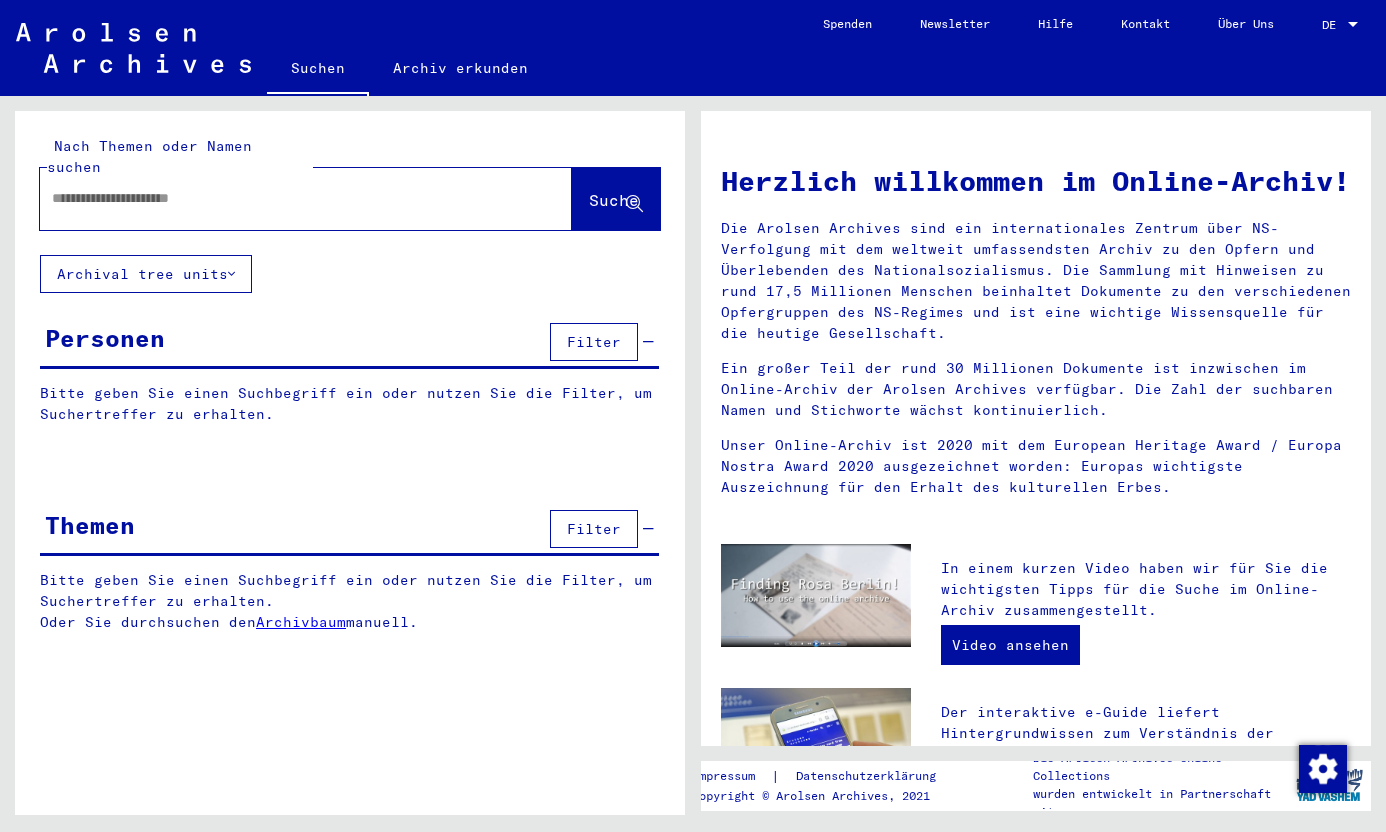 click at bounding box center (282, 198) 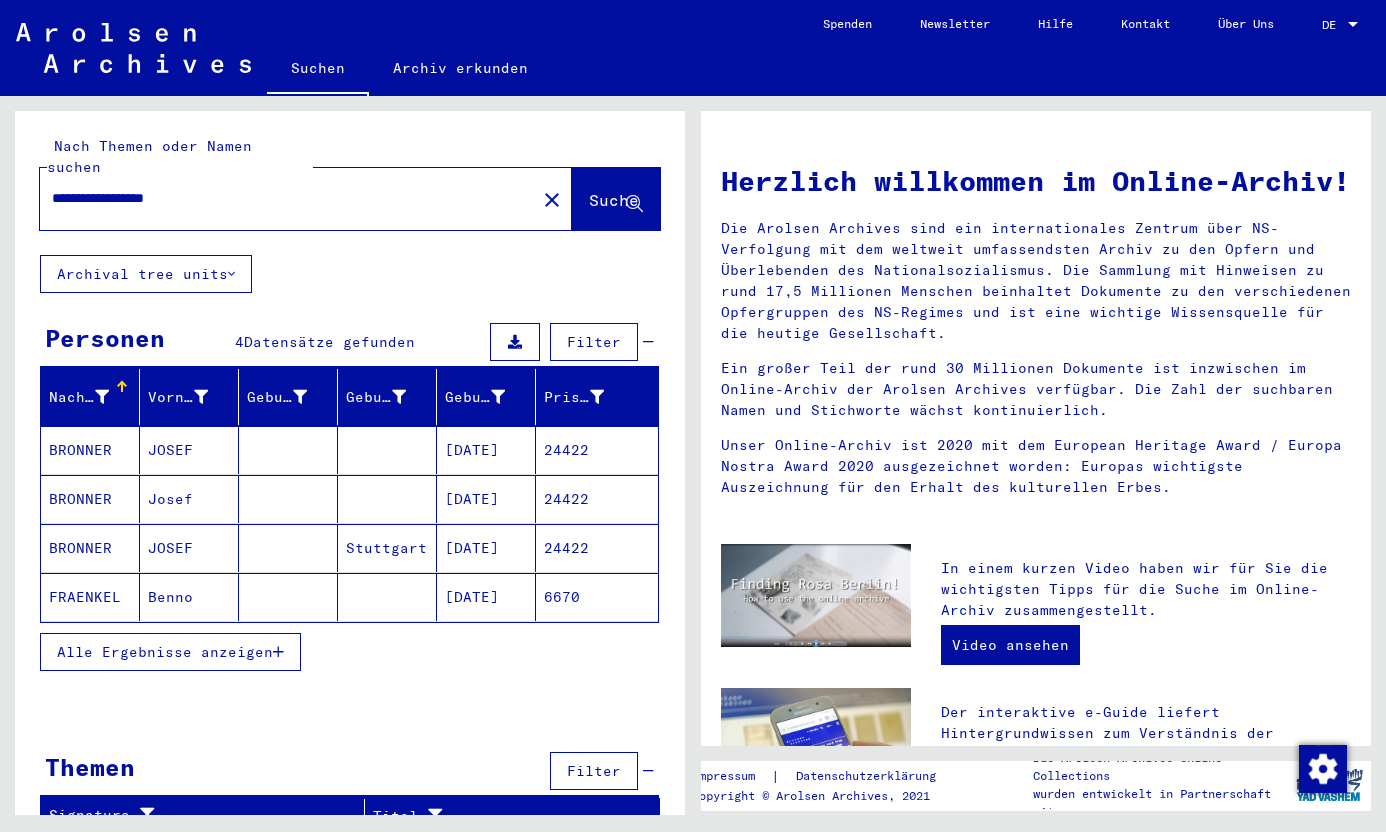 click on "JOSEF" at bounding box center [189, 499] 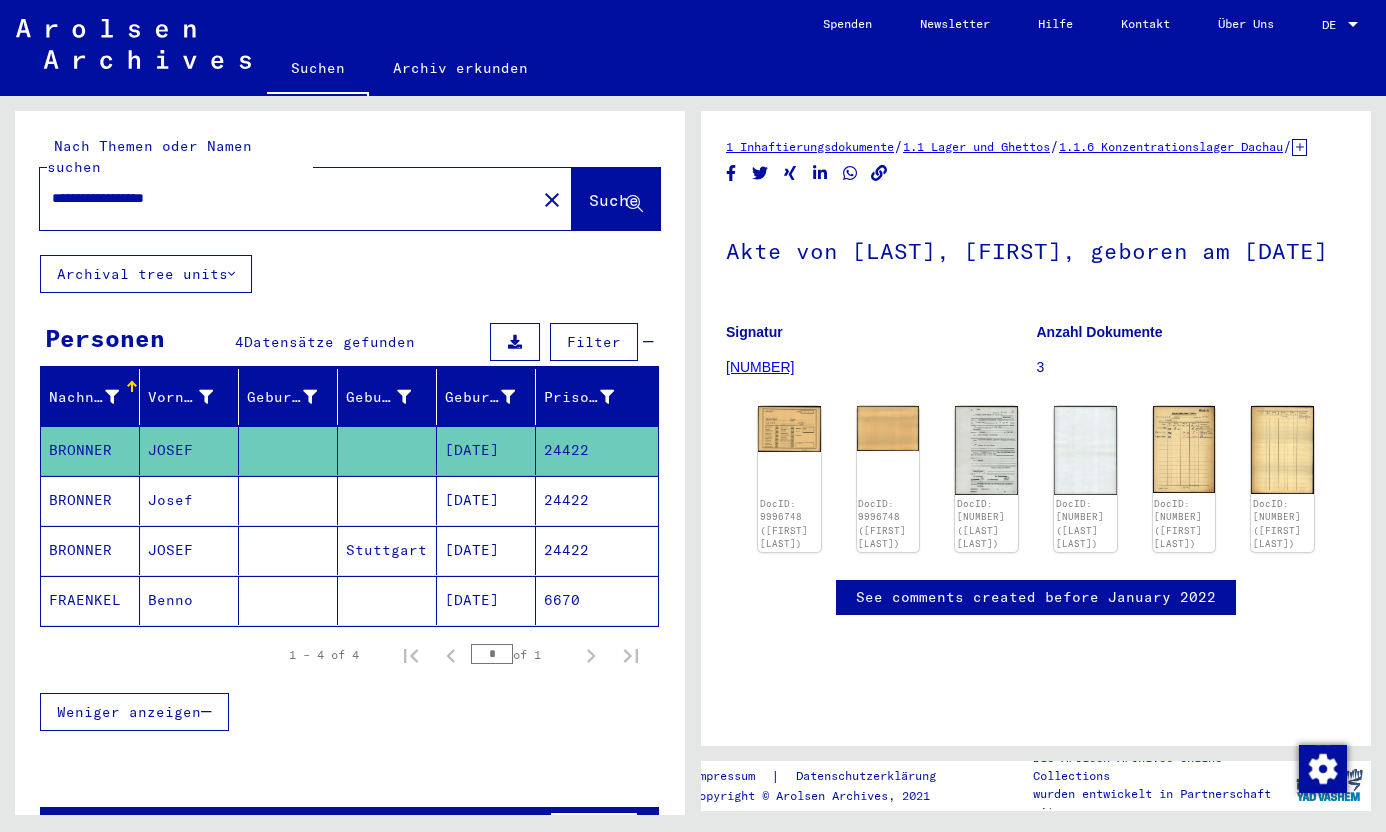 scroll, scrollTop: 0, scrollLeft: 0, axis: both 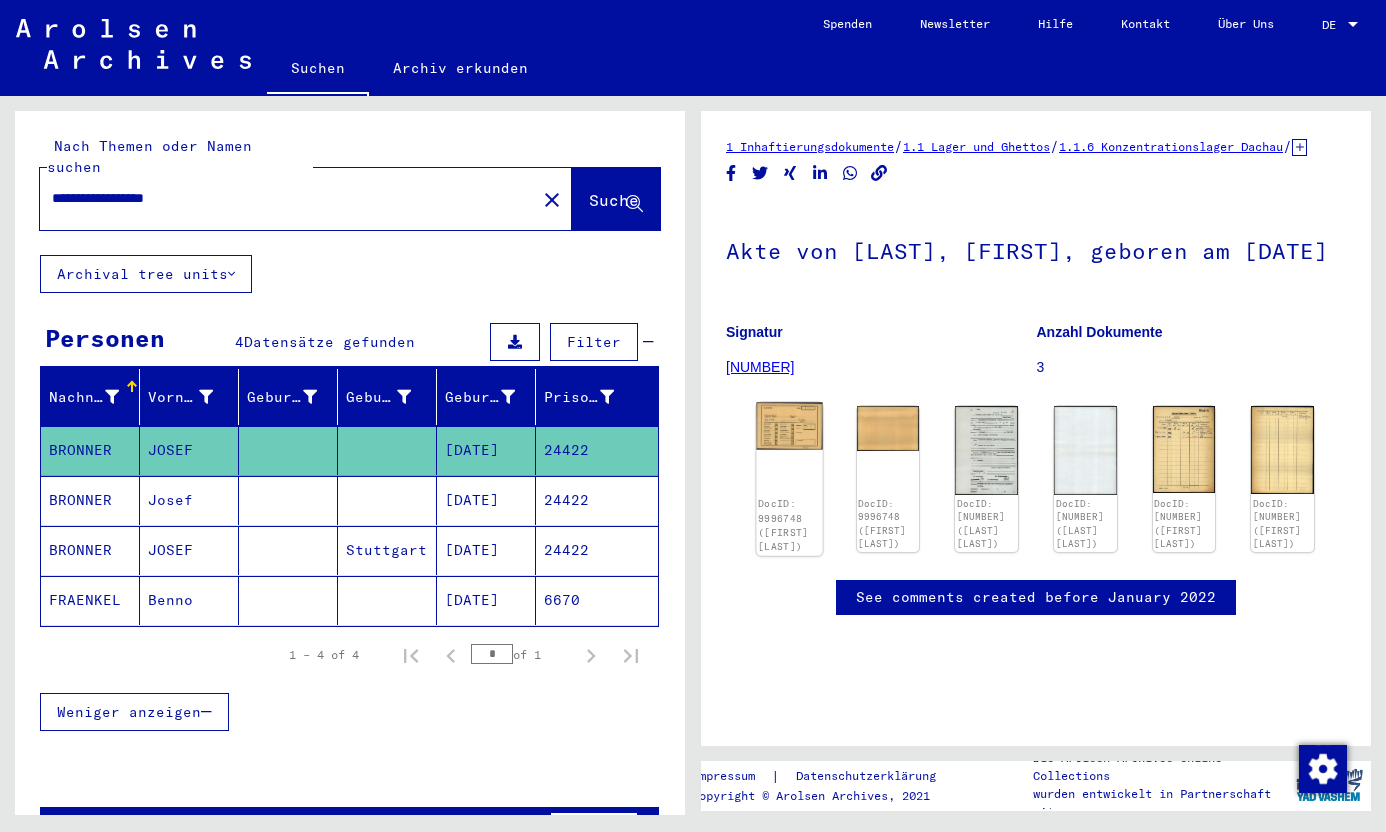 click 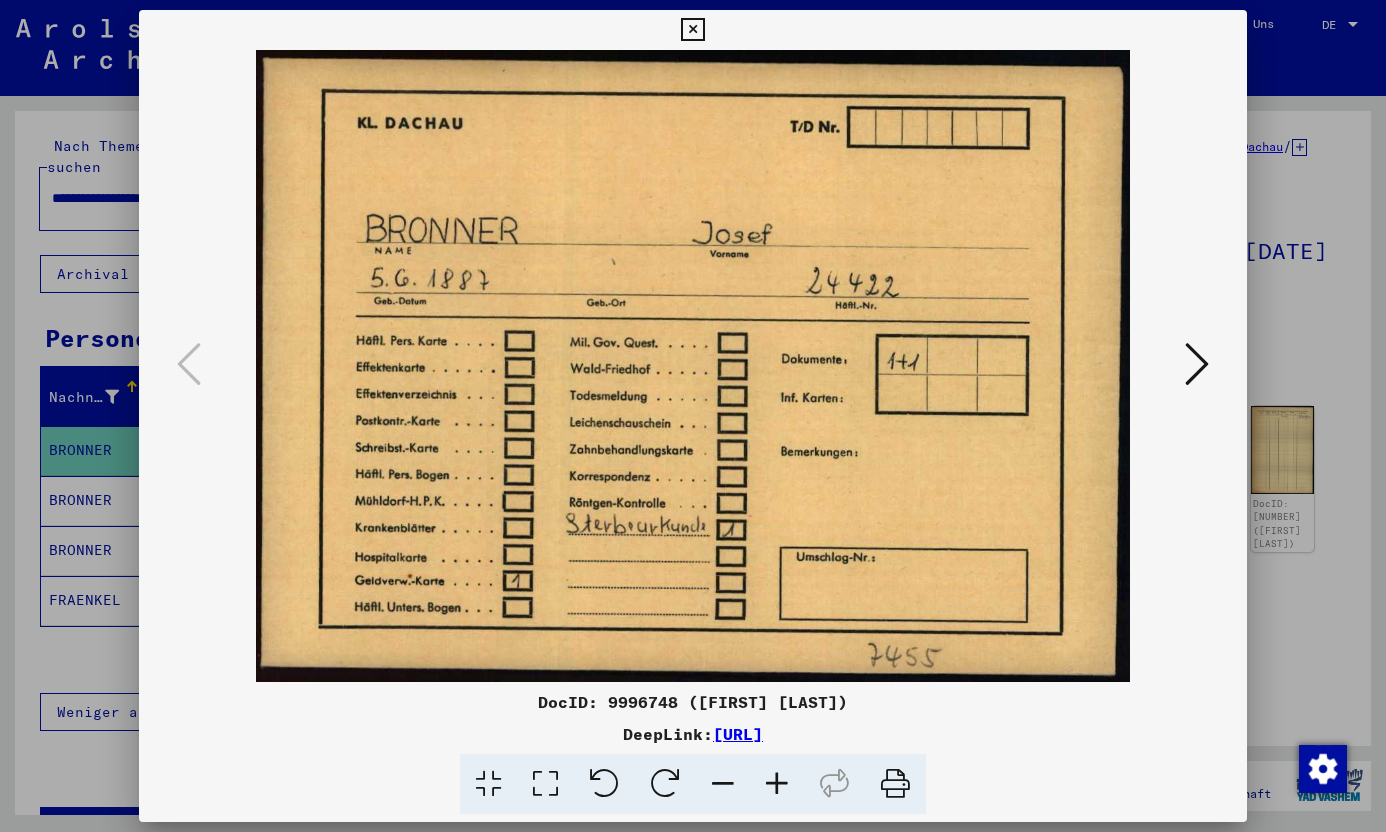 click at bounding box center (1197, 364) 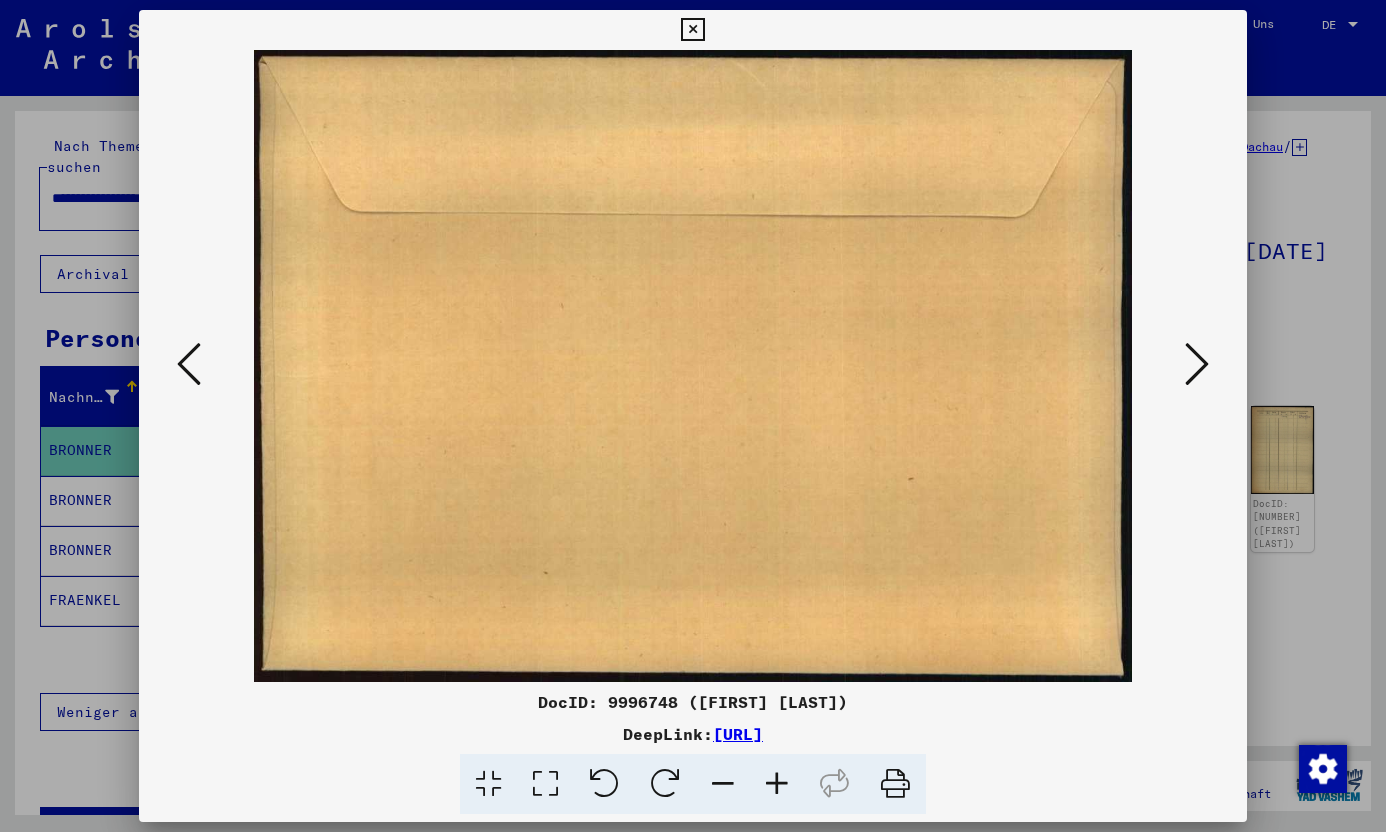 click at bounding box center (1197, 364) 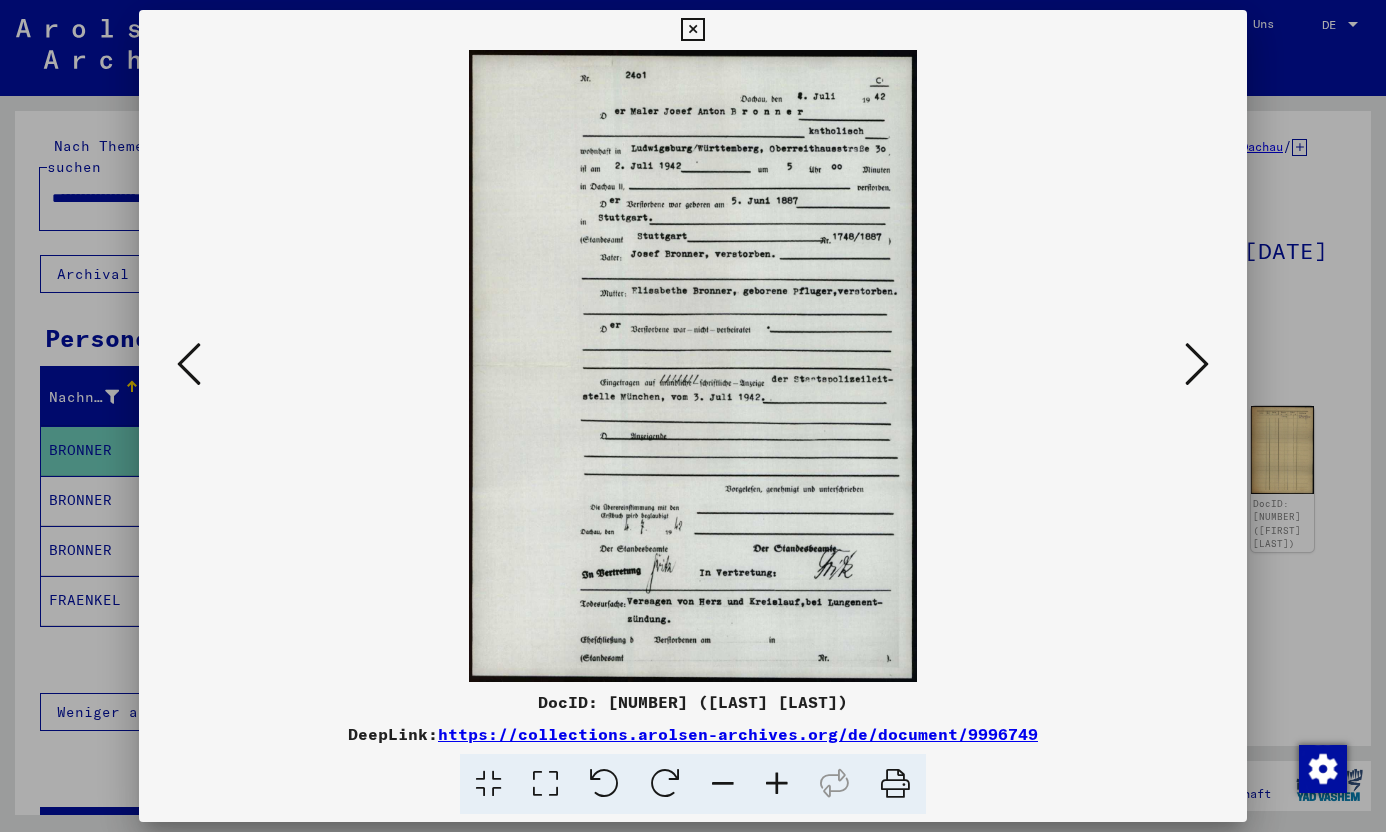 click at bounding box center [692, 30] 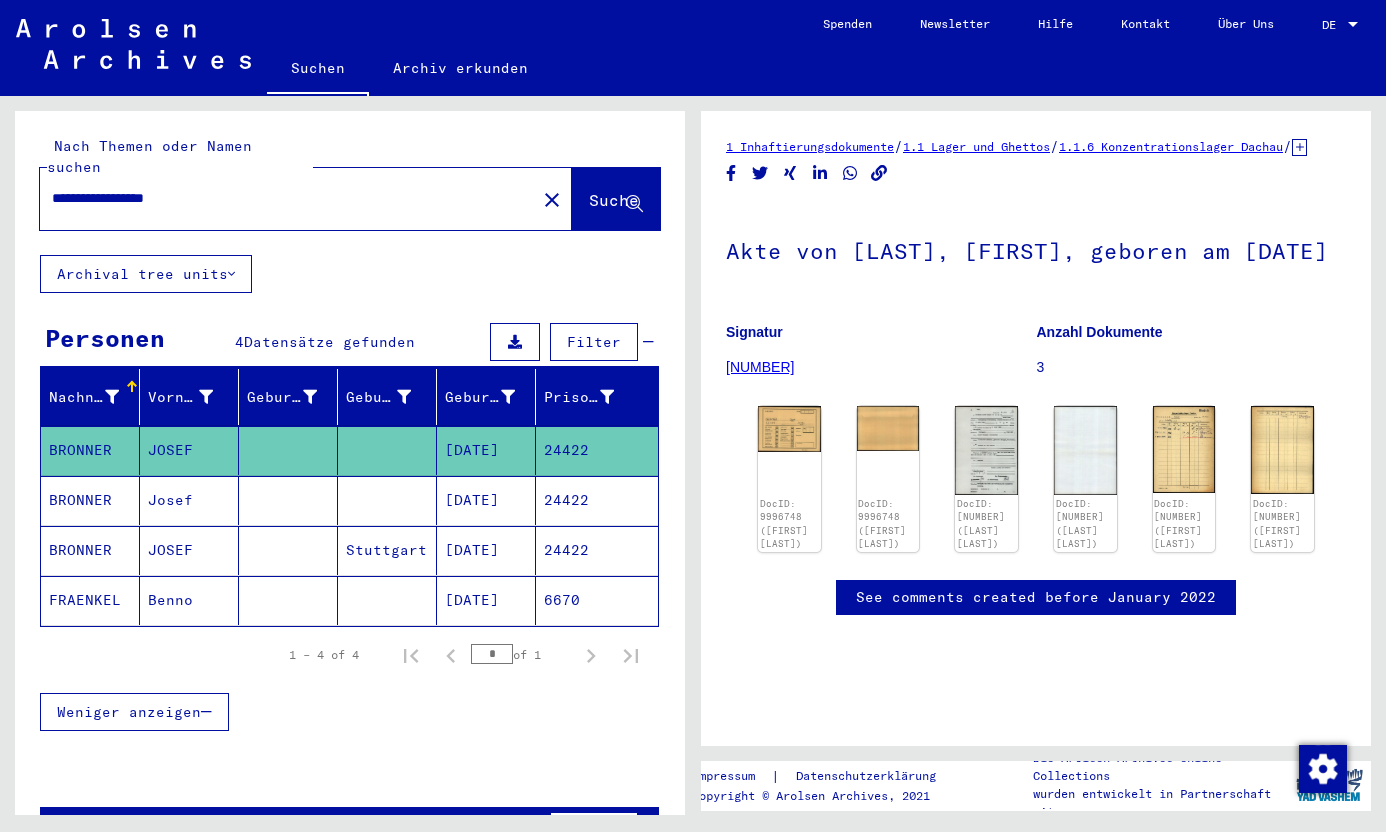 click on "**********" at bounding box center (288, 198) 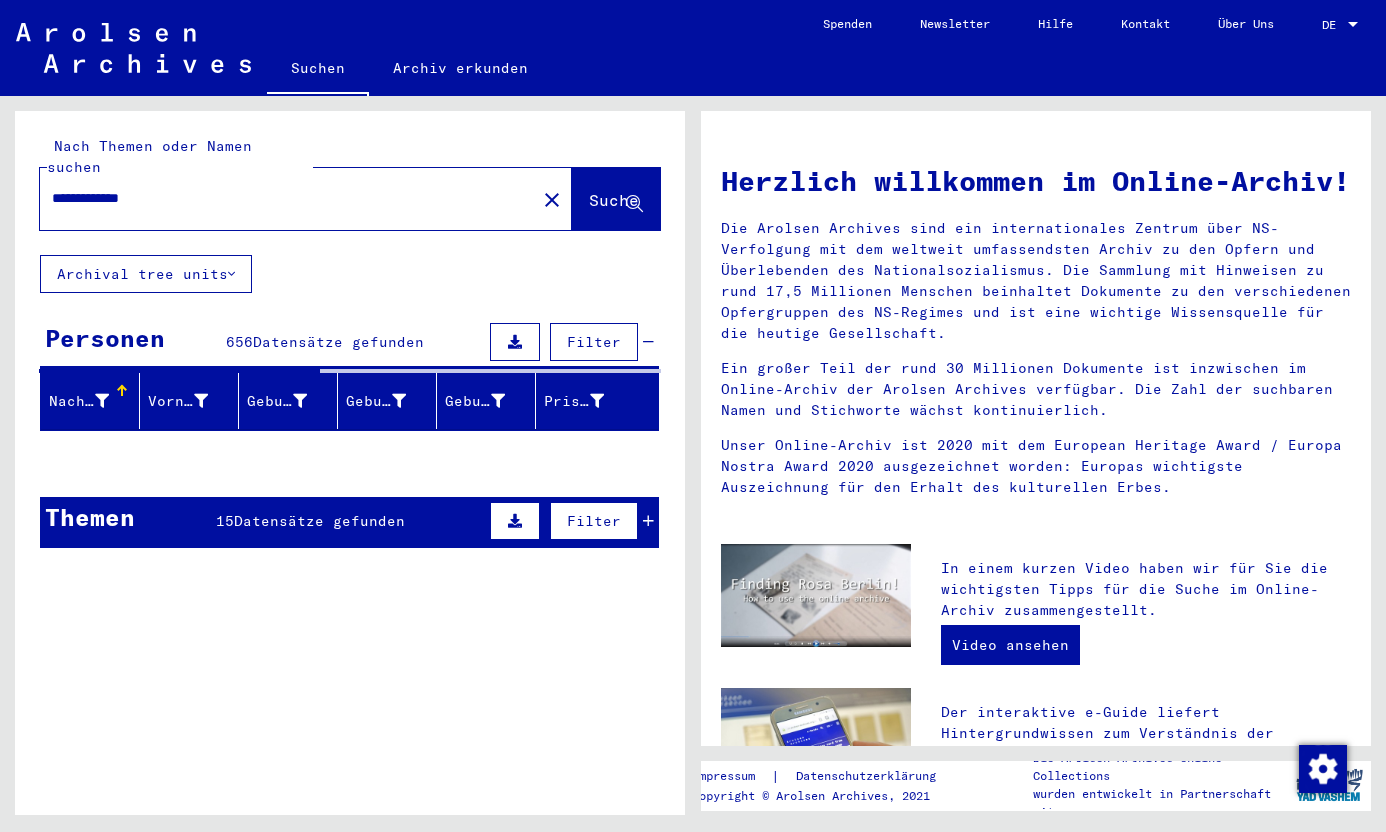 click on "**********" at bounding box center (282, 198) 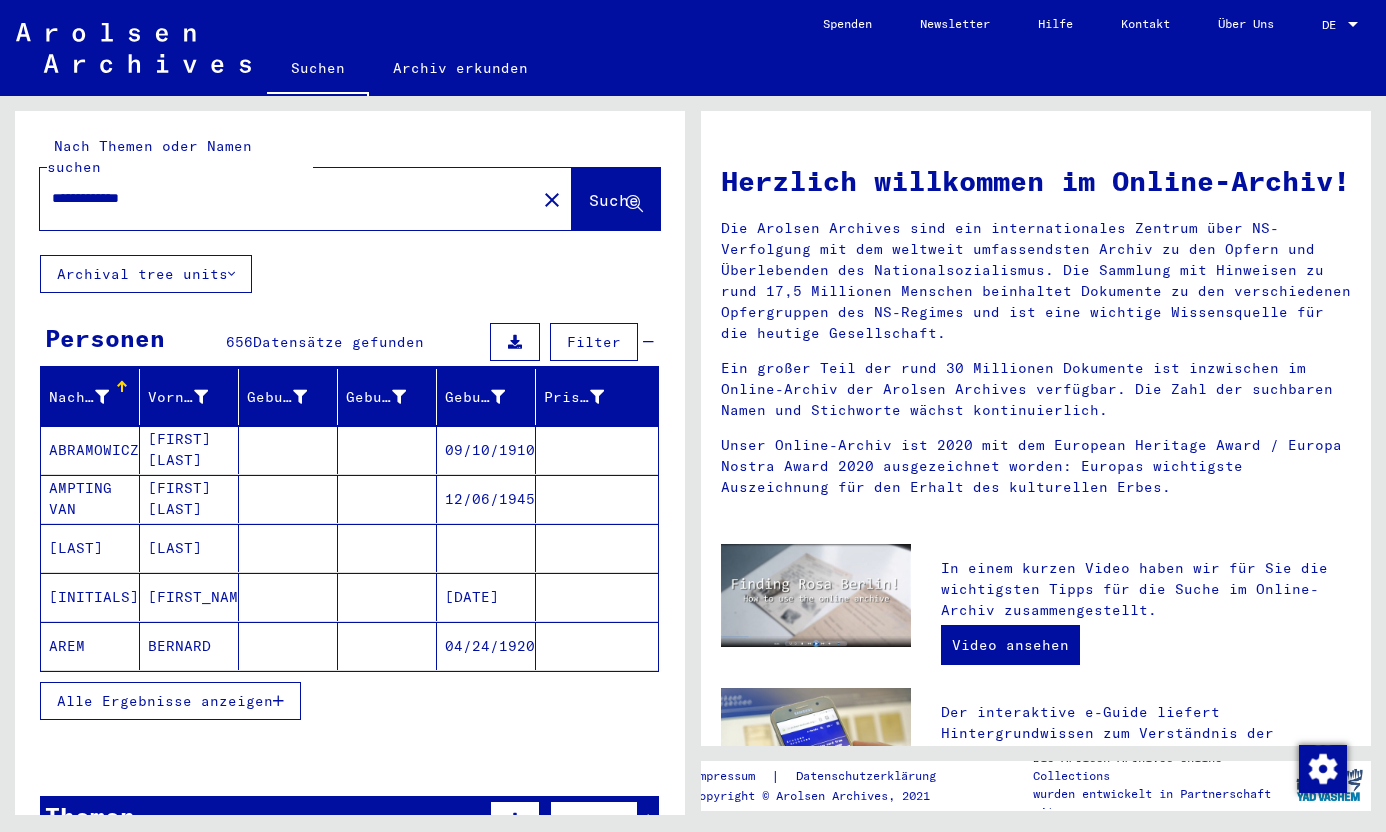 drag, startPoint x: 105, startPoint y: 176, endPoint x: -10, endPoint y: 176, distance: 115 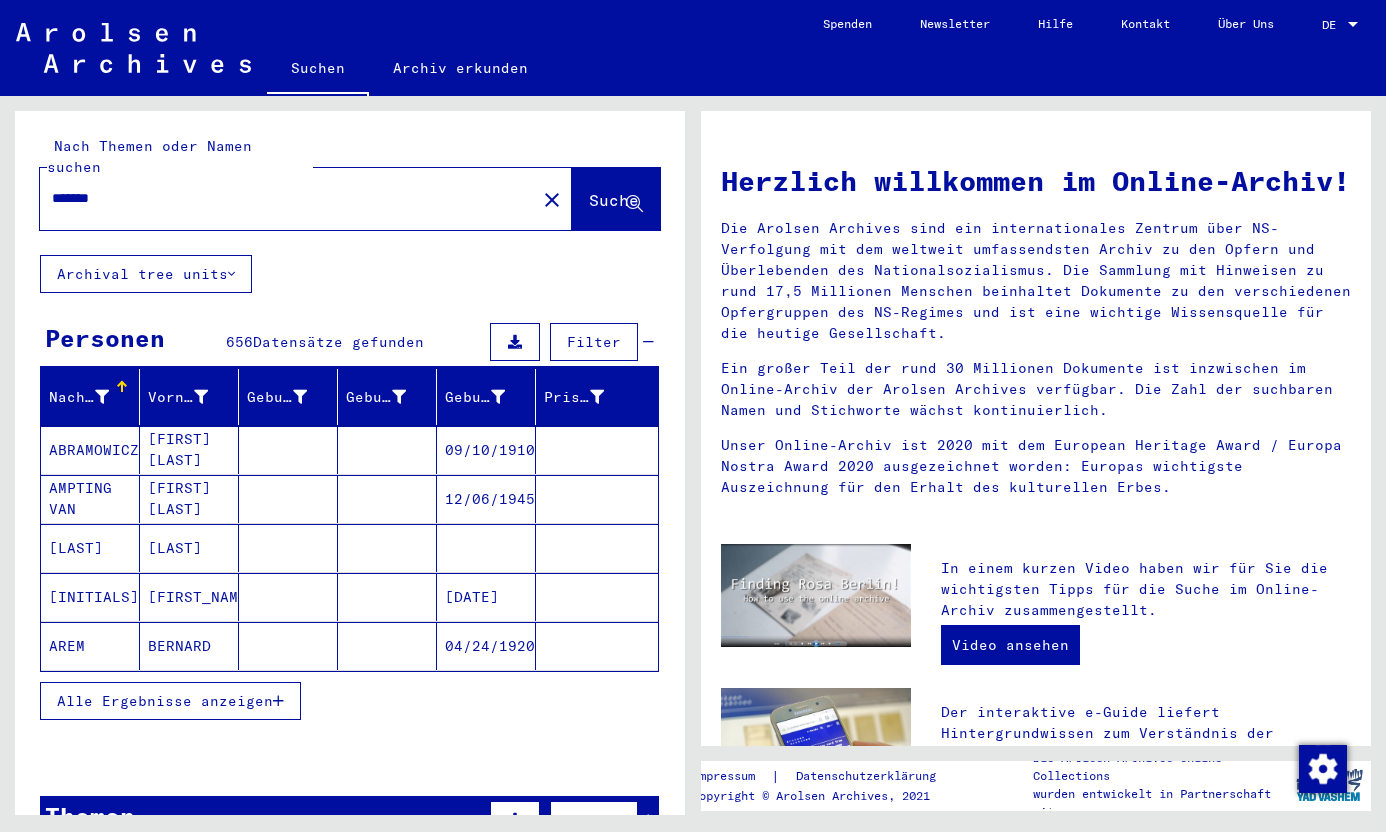 click on "*******" at bounding box center [282, 198] 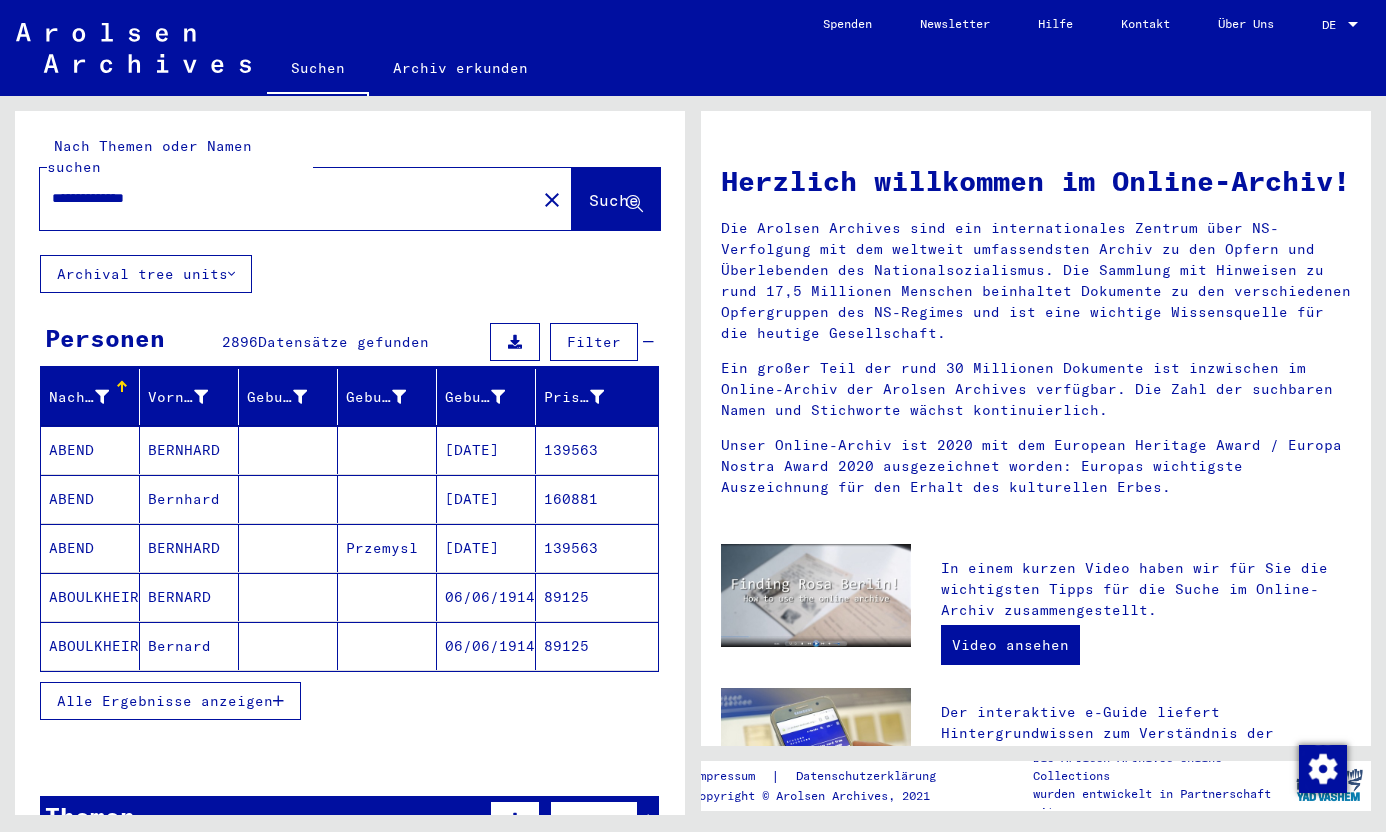 drag, startPoint x: 121, startPoint y: 176, endPoint x: 1, endPoint y: 171, distance: 120.10412 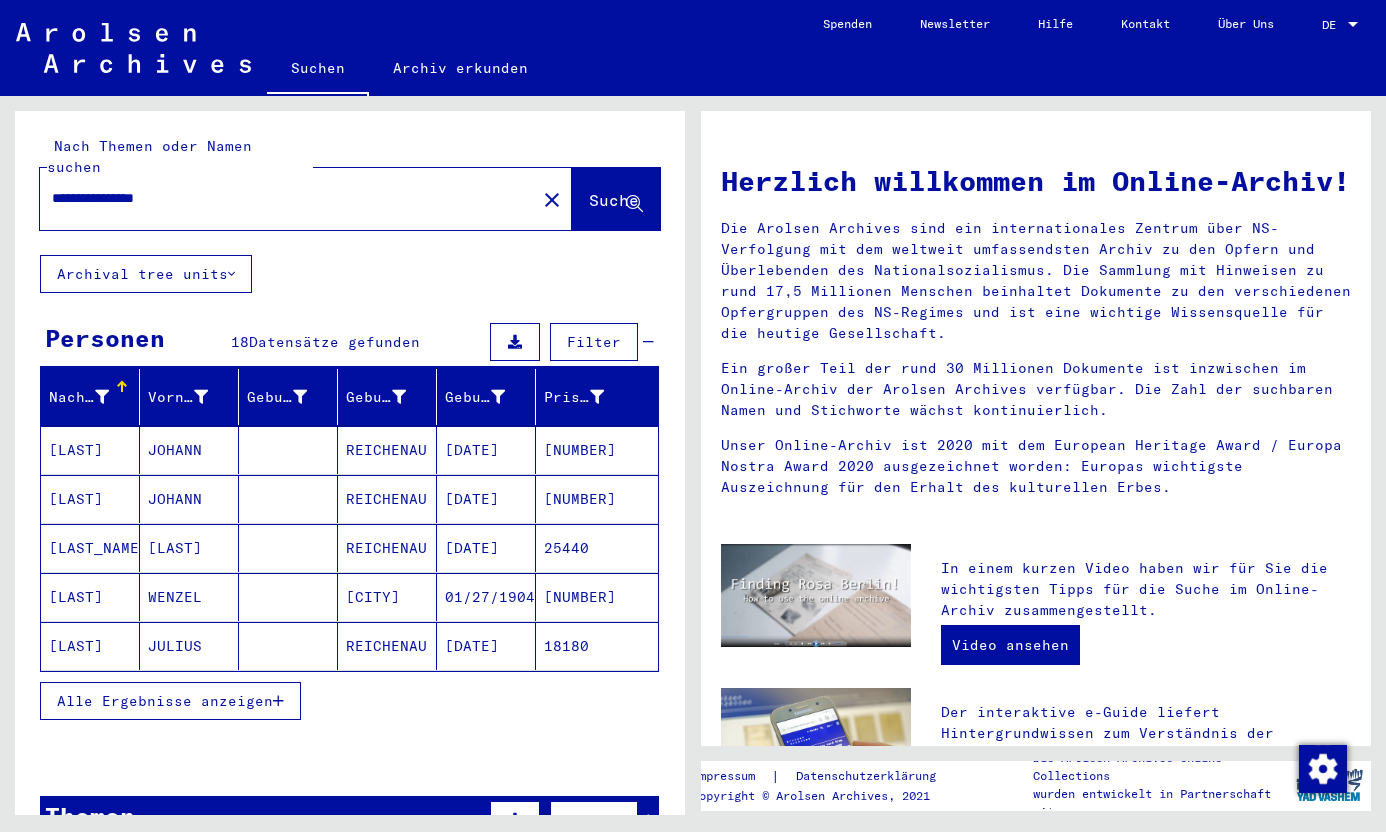 click on "Datensätze gefunden" at bounding box center [334, 342] 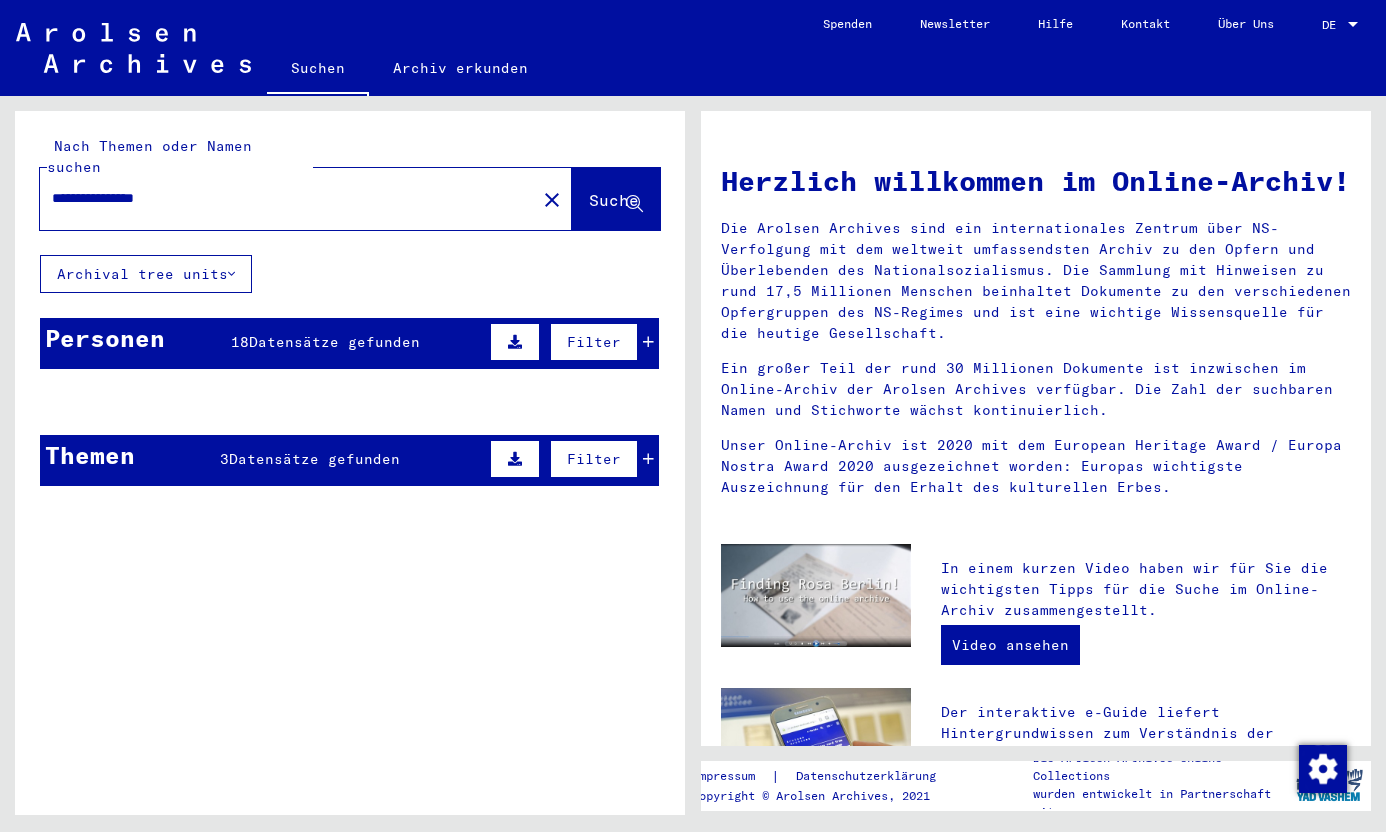 click on "Datensätze gefunden" at bounding box center [334, 342] 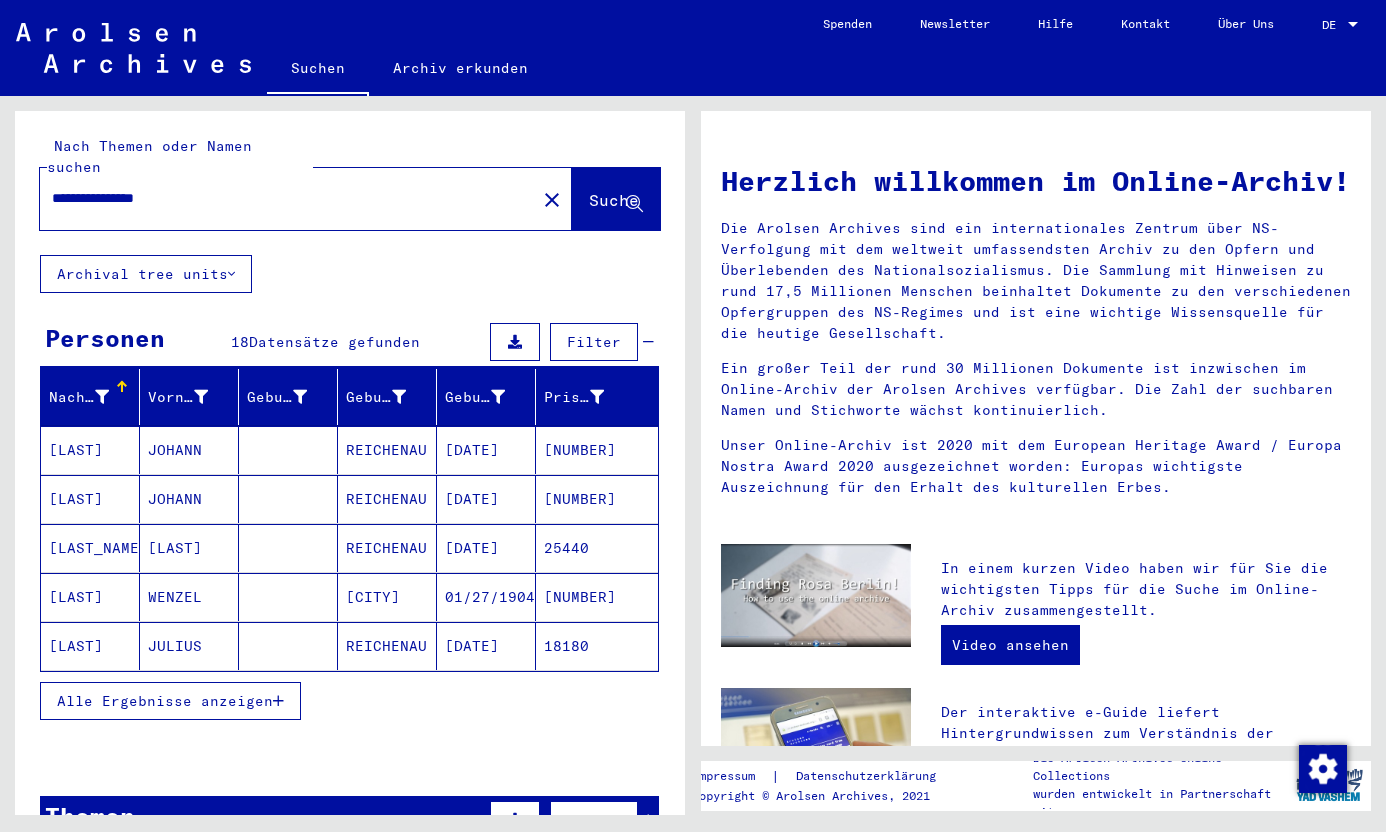 click on "Alle Ergebnisse anzeigen" at bounding box center (165, 701) 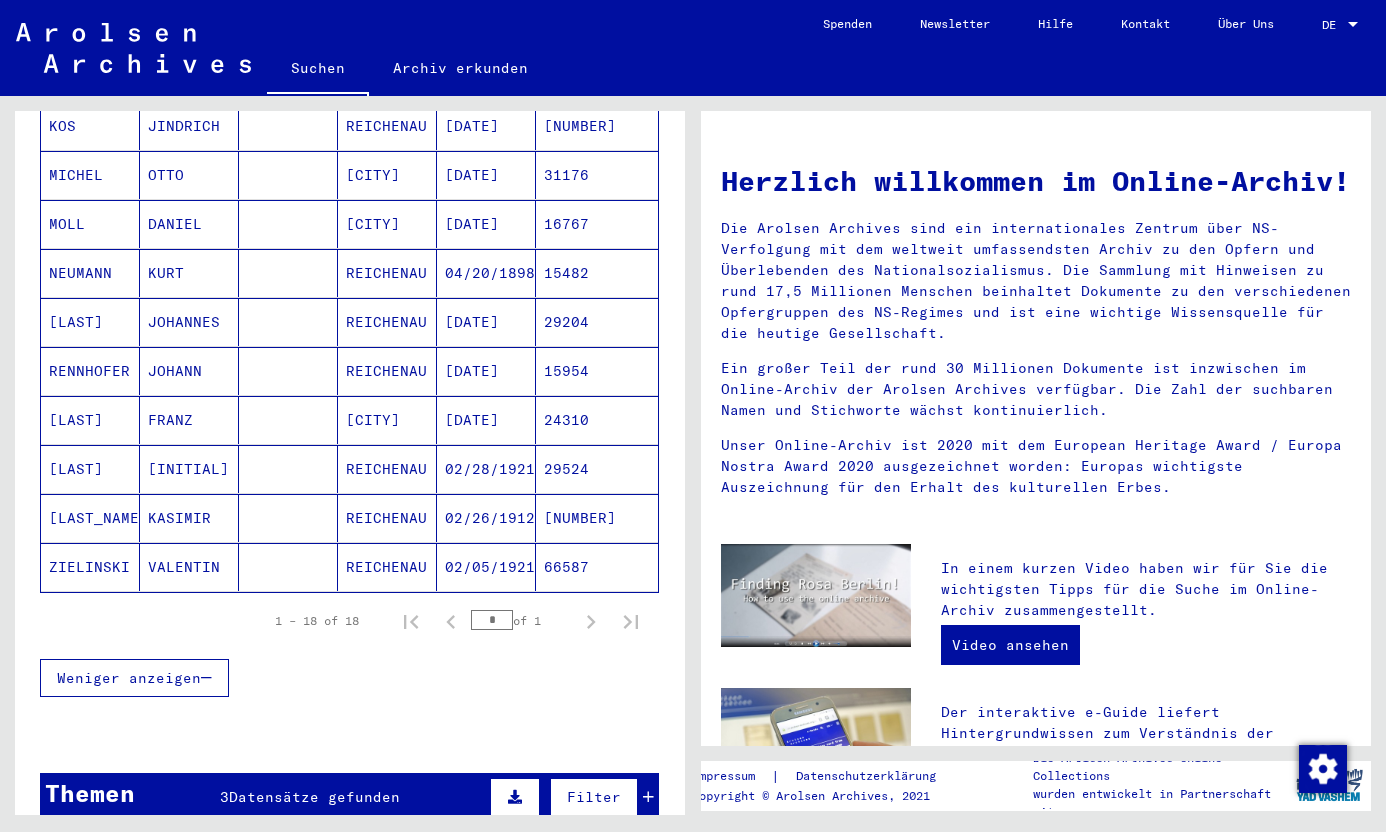 scroll, scrollTop: 0, scrollLeft: 0, axis: both 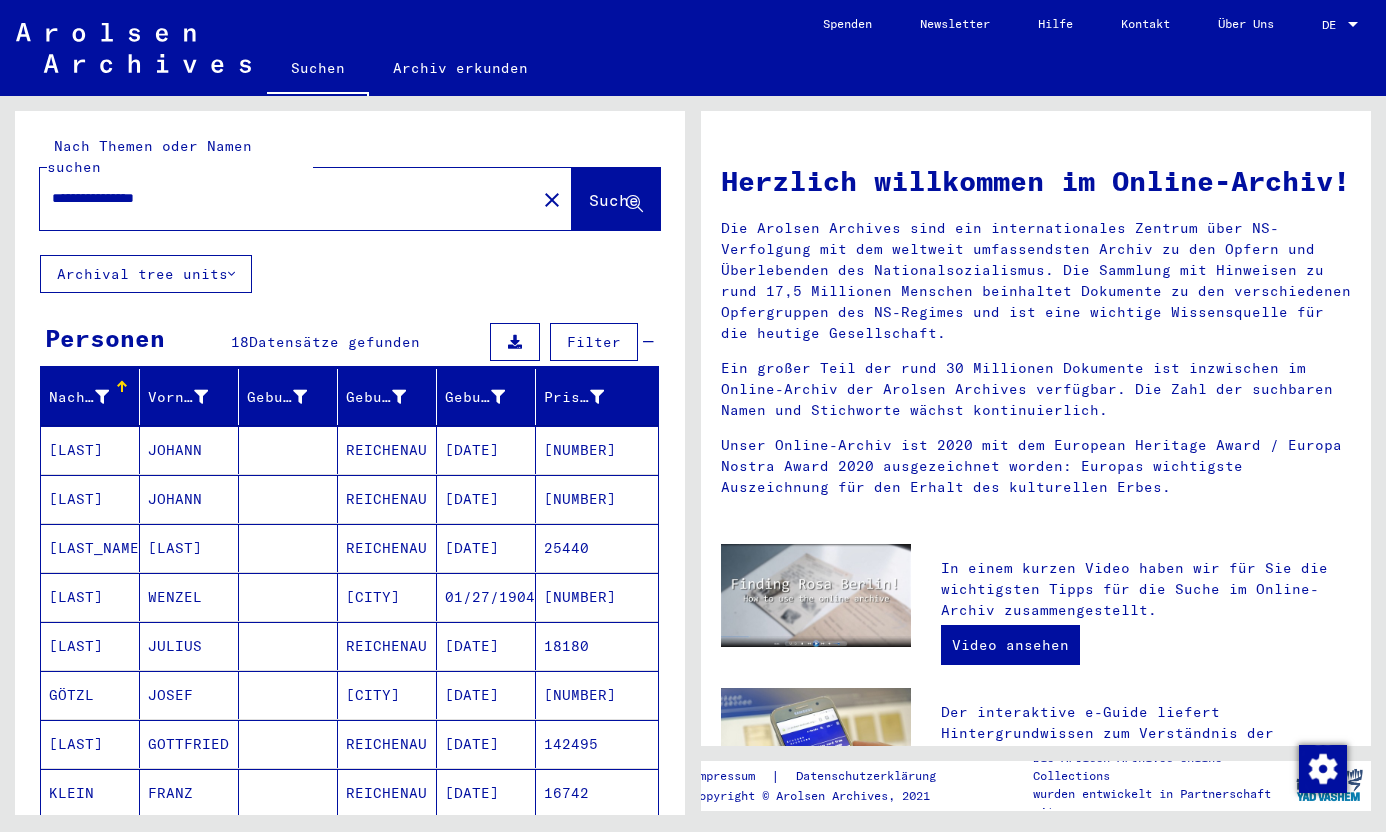 click on "**********" at bounding box center [282, 198] 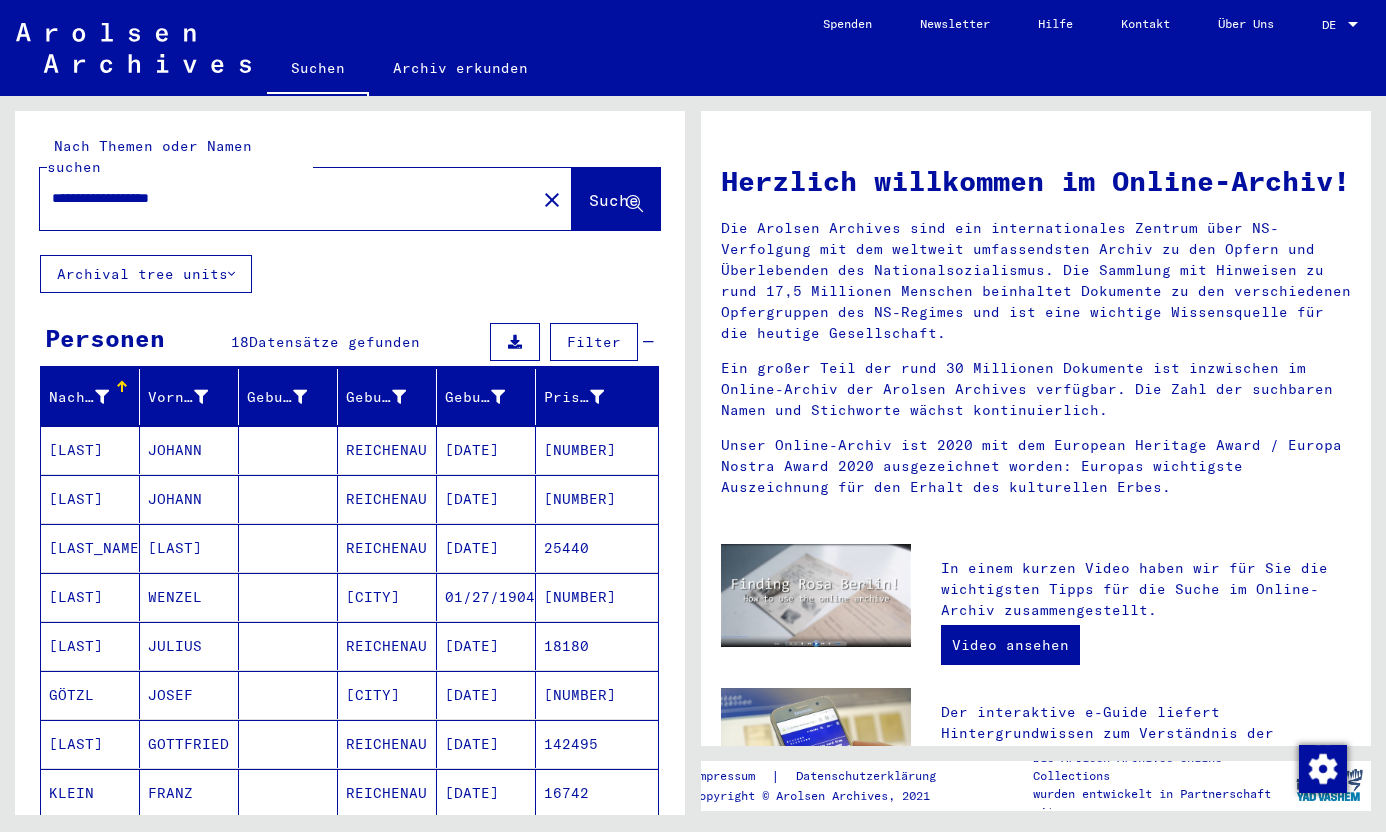 type on "**********" 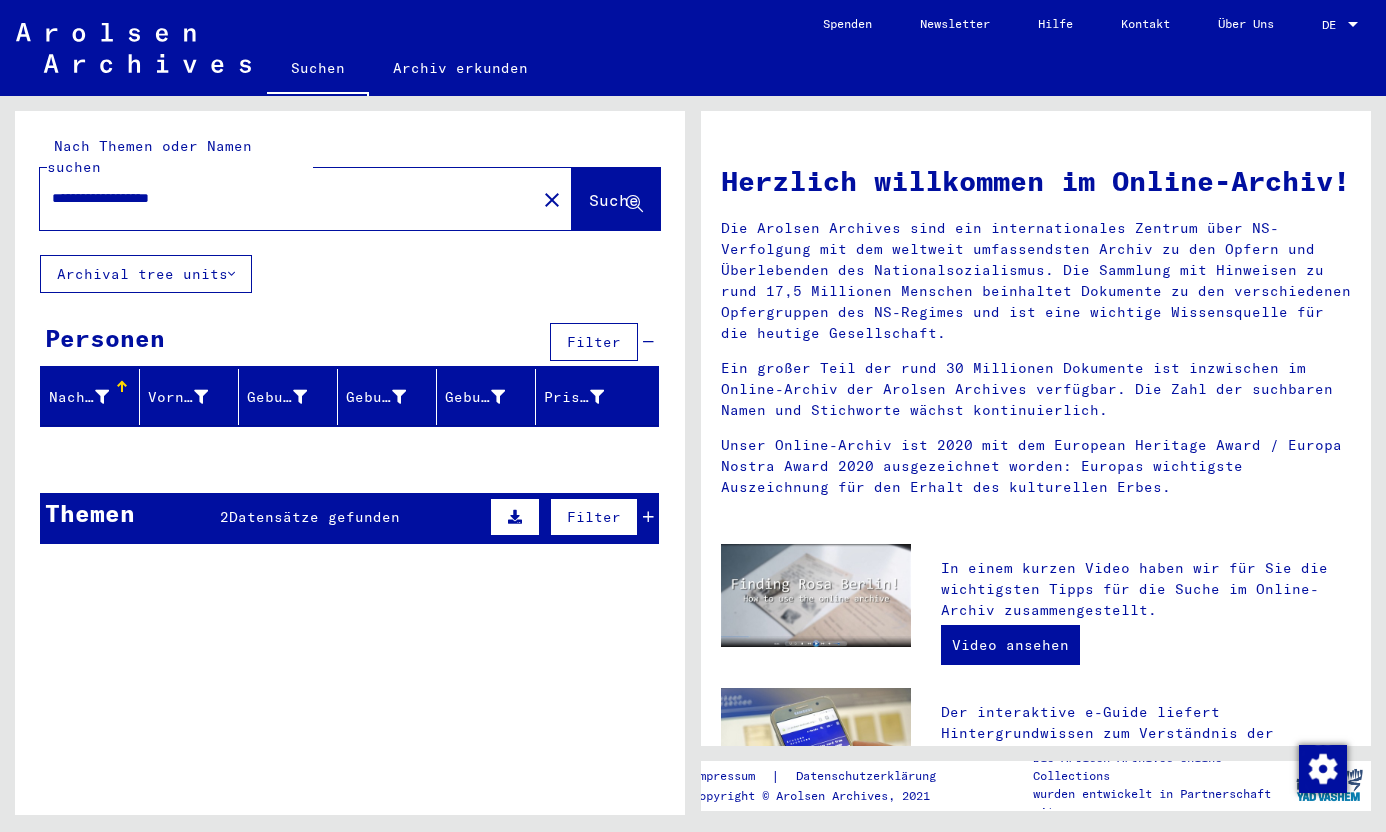 click on "Datensätze gefunden" at bounding box center [314, 517] 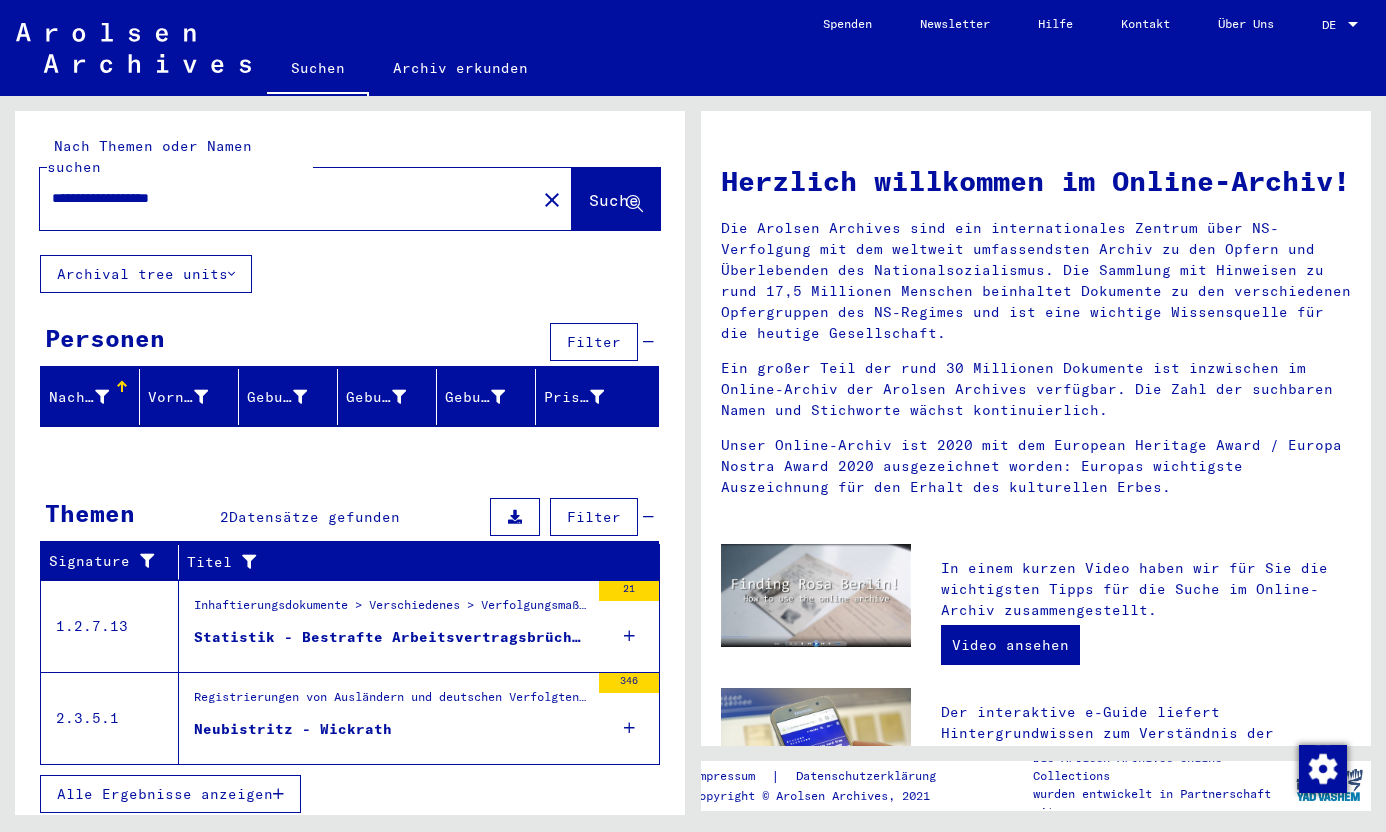 click on "Statistik - Bestrafte Arbeitsvertragsbrüchige AEL Schörgenhub;  - Reichswerke Hermann Göring, Linz, Wohnlager - Belegungen;  - Bericht über das Lager Reichenau bei Innsbruck" at bounding box center (391, 637) 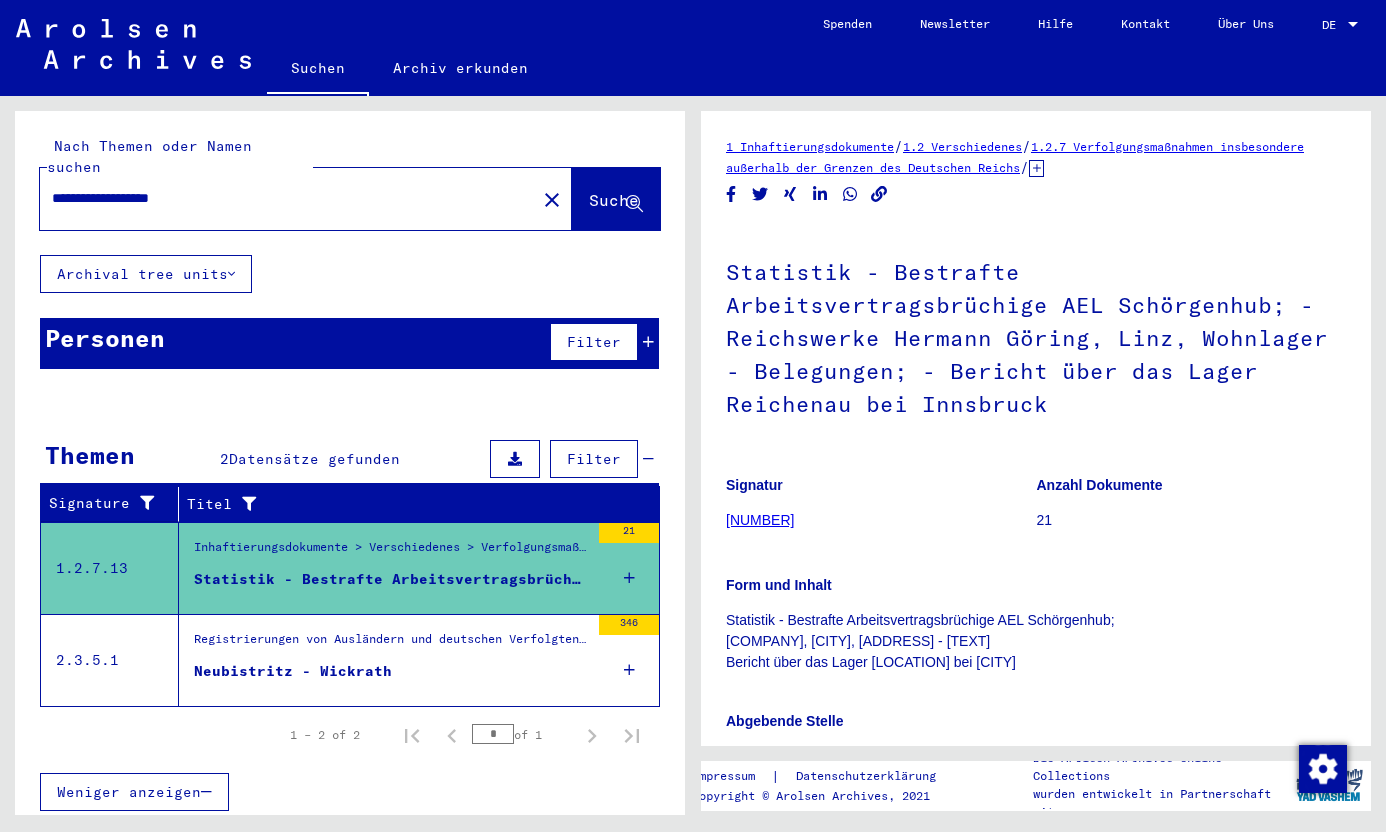 scroll, scrollTop: 0, scrollLeft: 0, axis: both 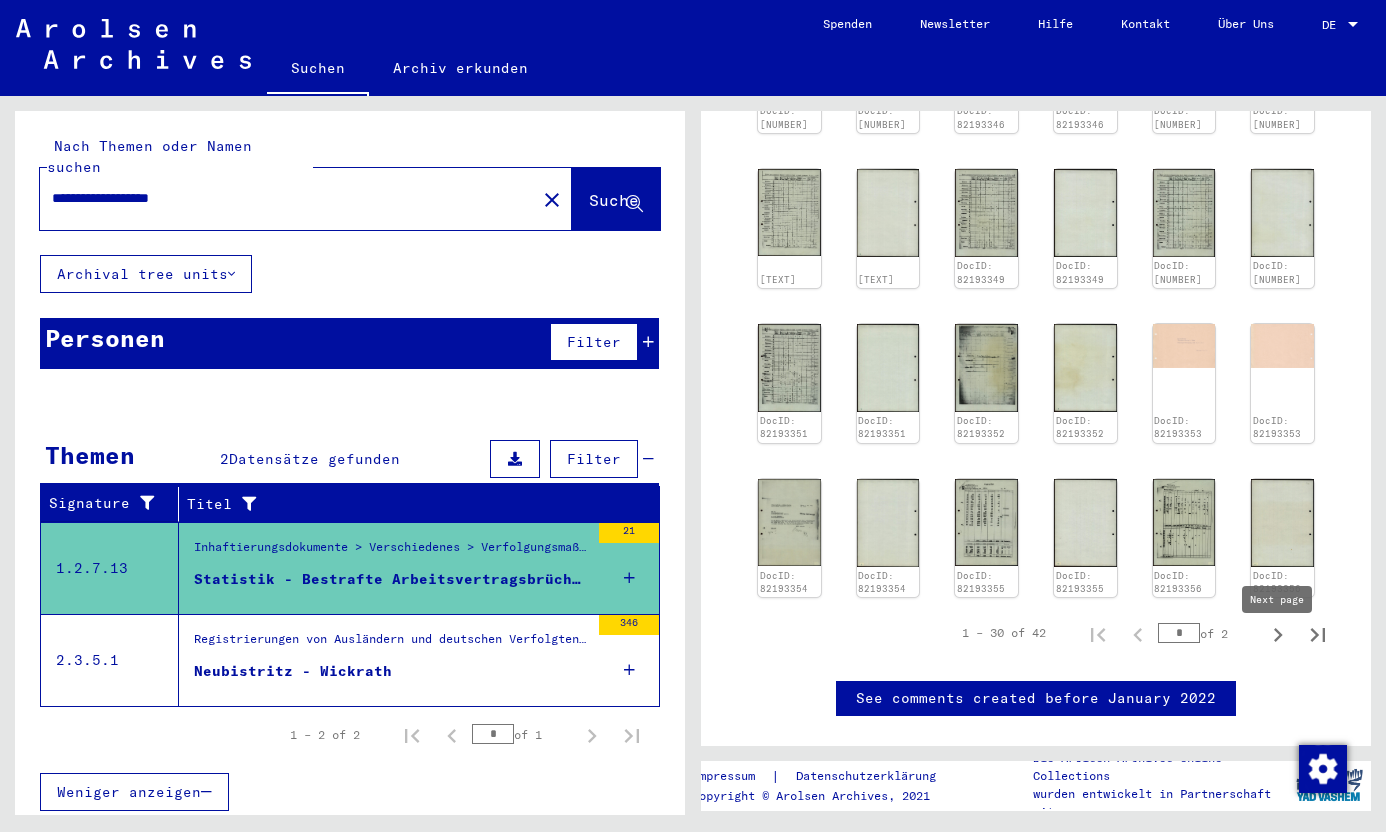 click 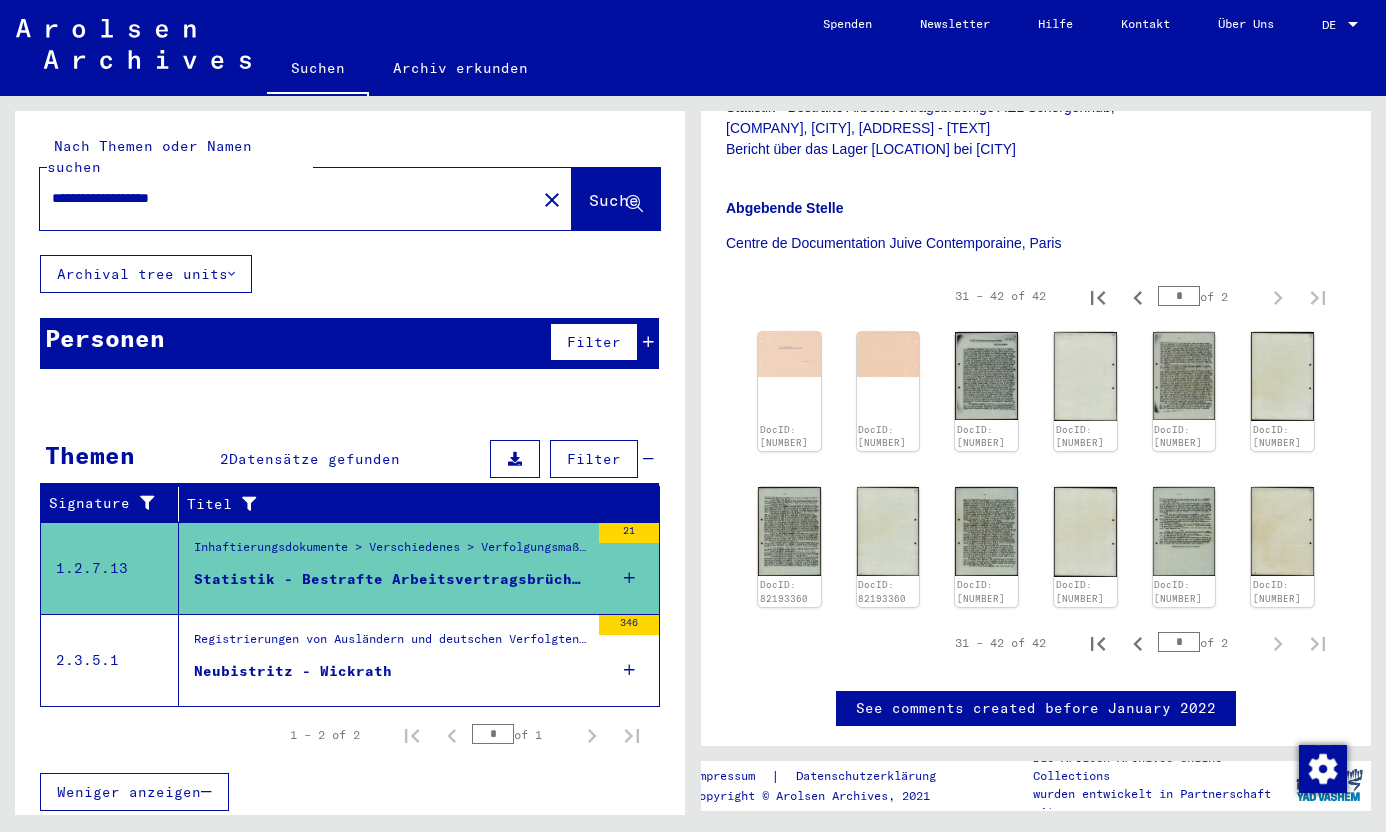 scroll, scrollTop: 504, scrollLeft: 0, axis: vertical 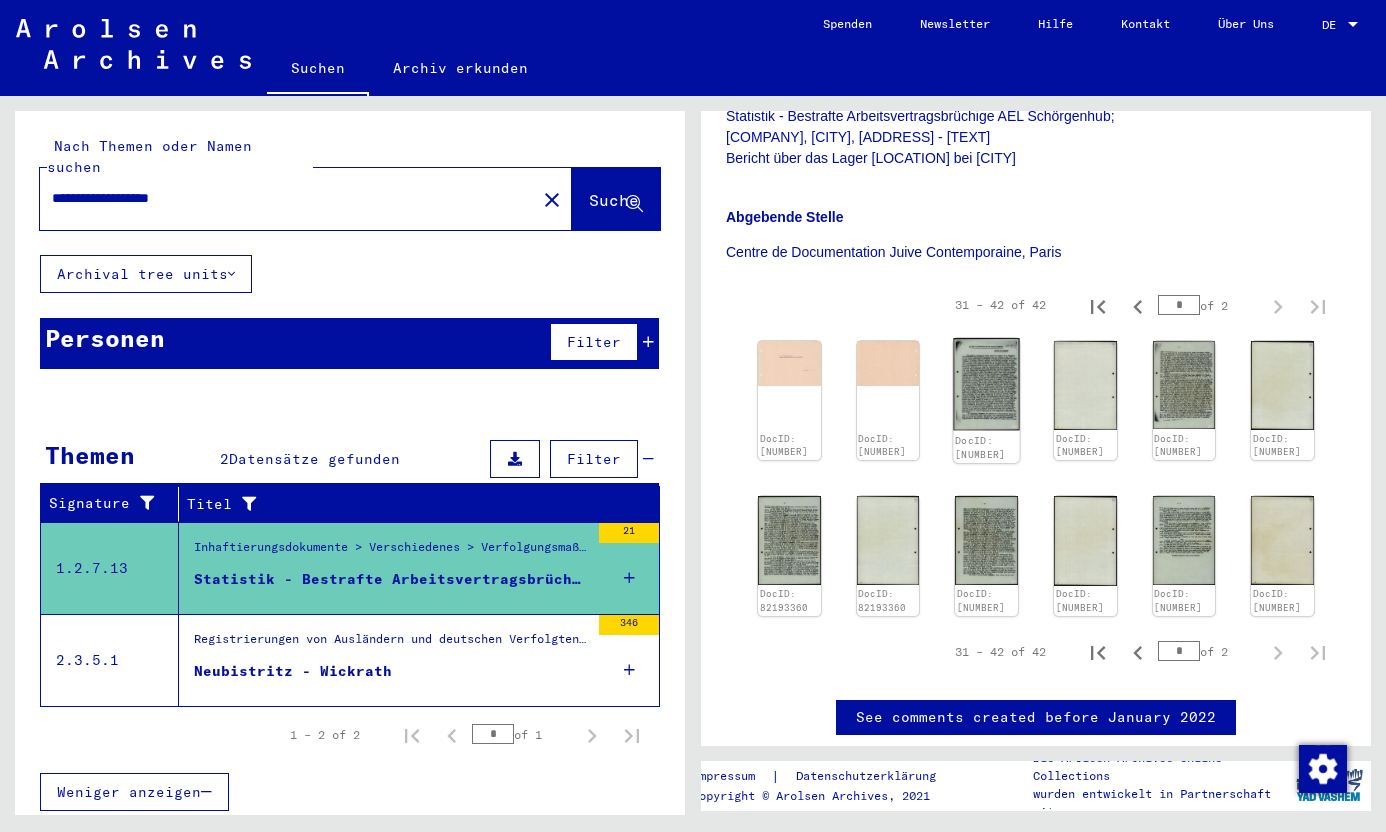 click 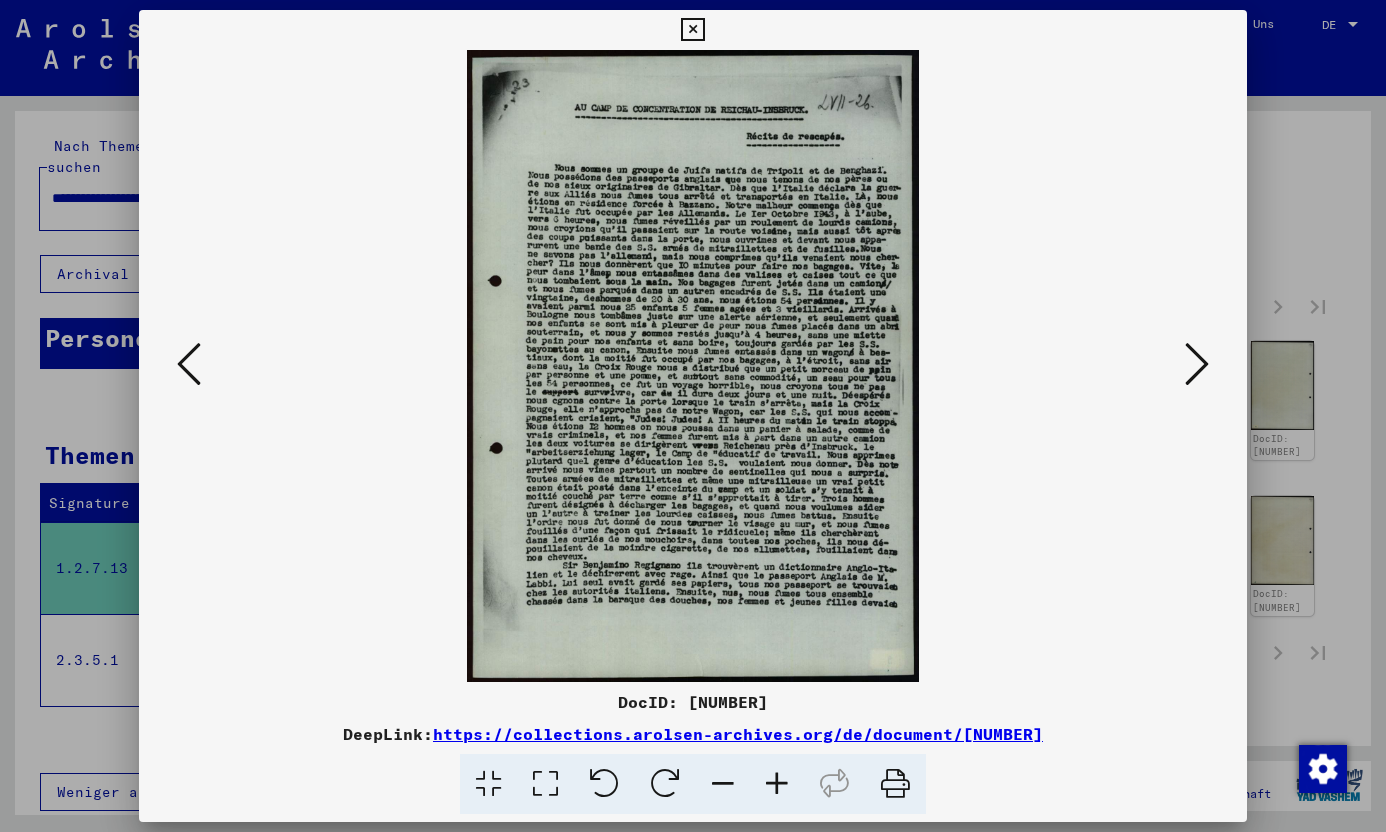 click at bounding box center (1197, 364) 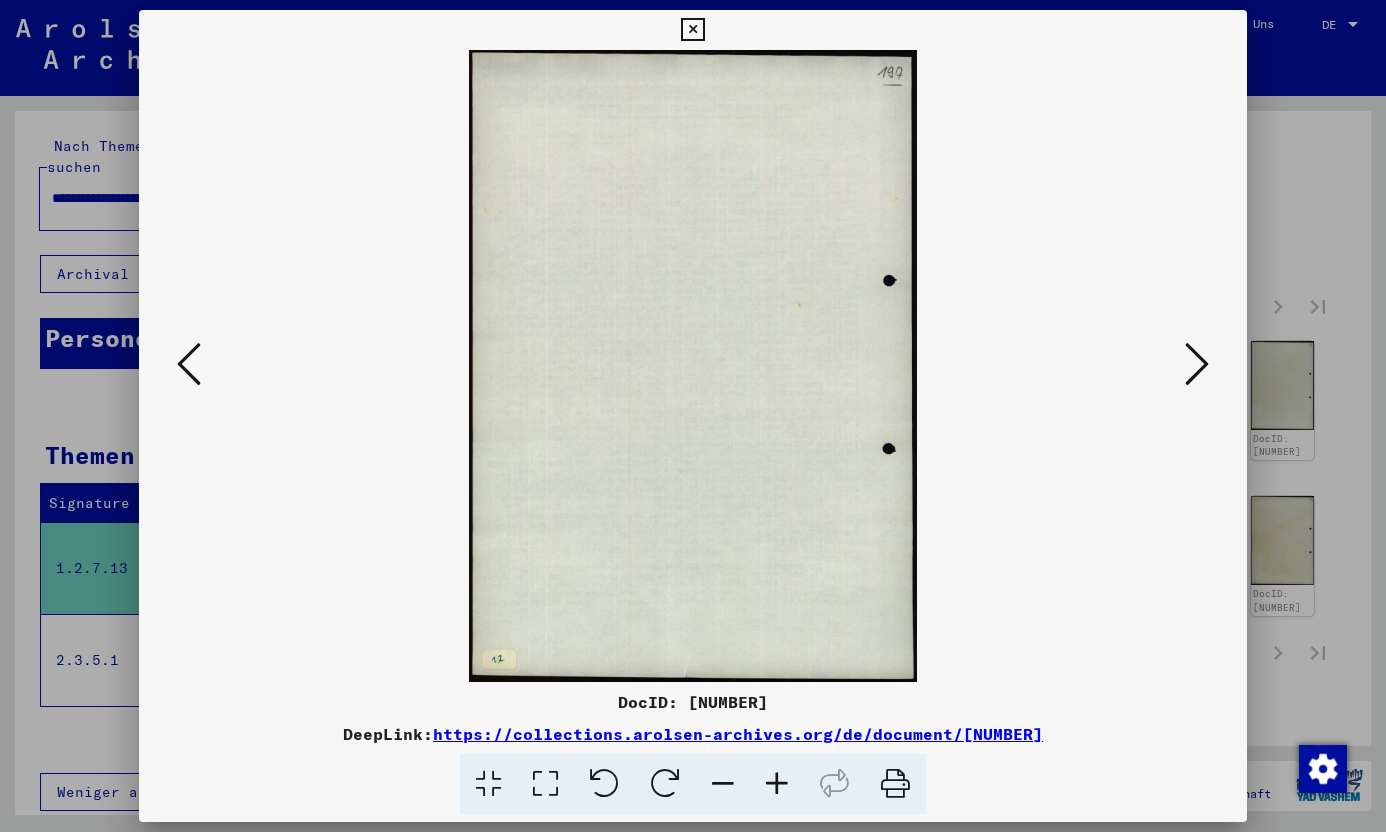 click at bounding box center (1197, 364) 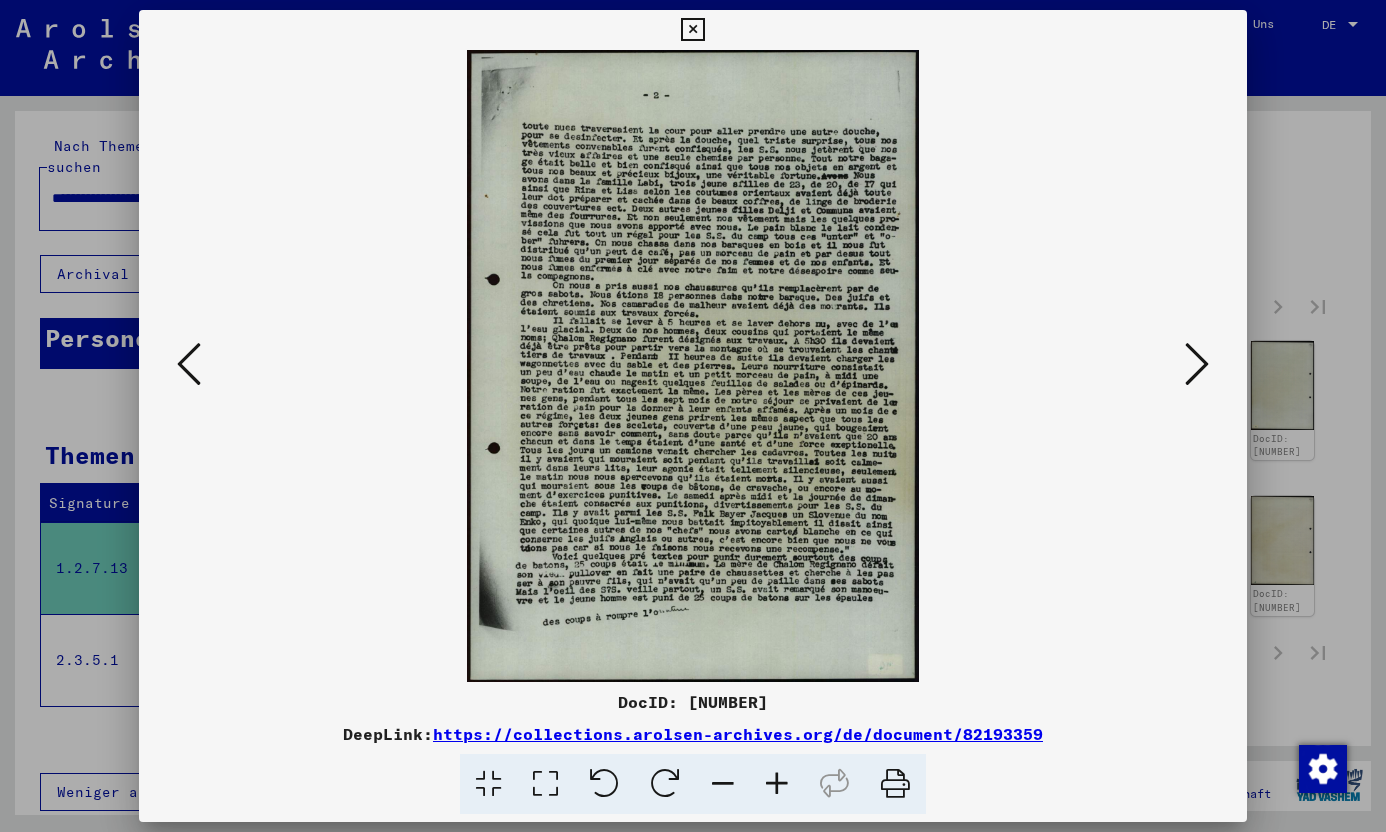 click at bounding box center [1197, 364] 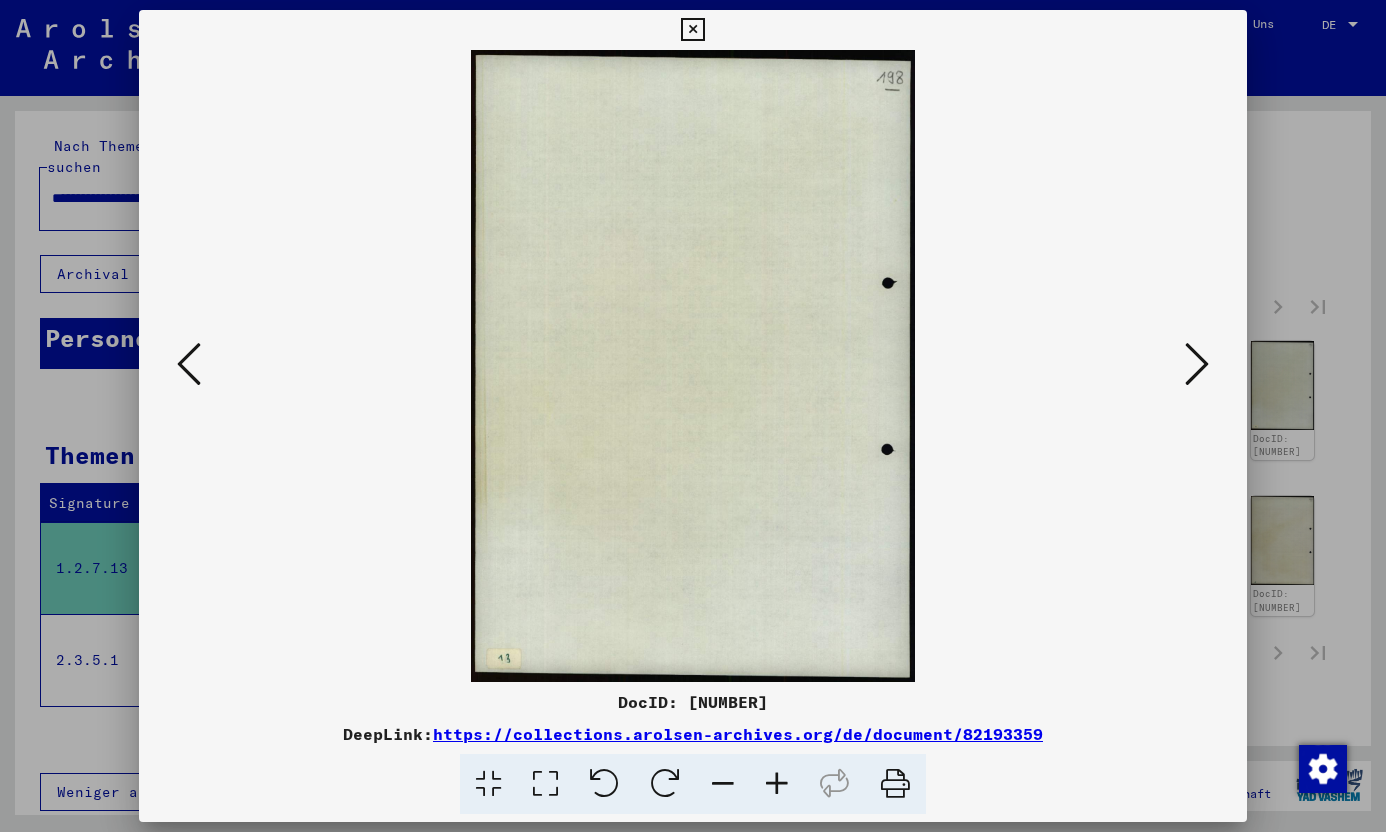 click at bounding box center (1197, 364) 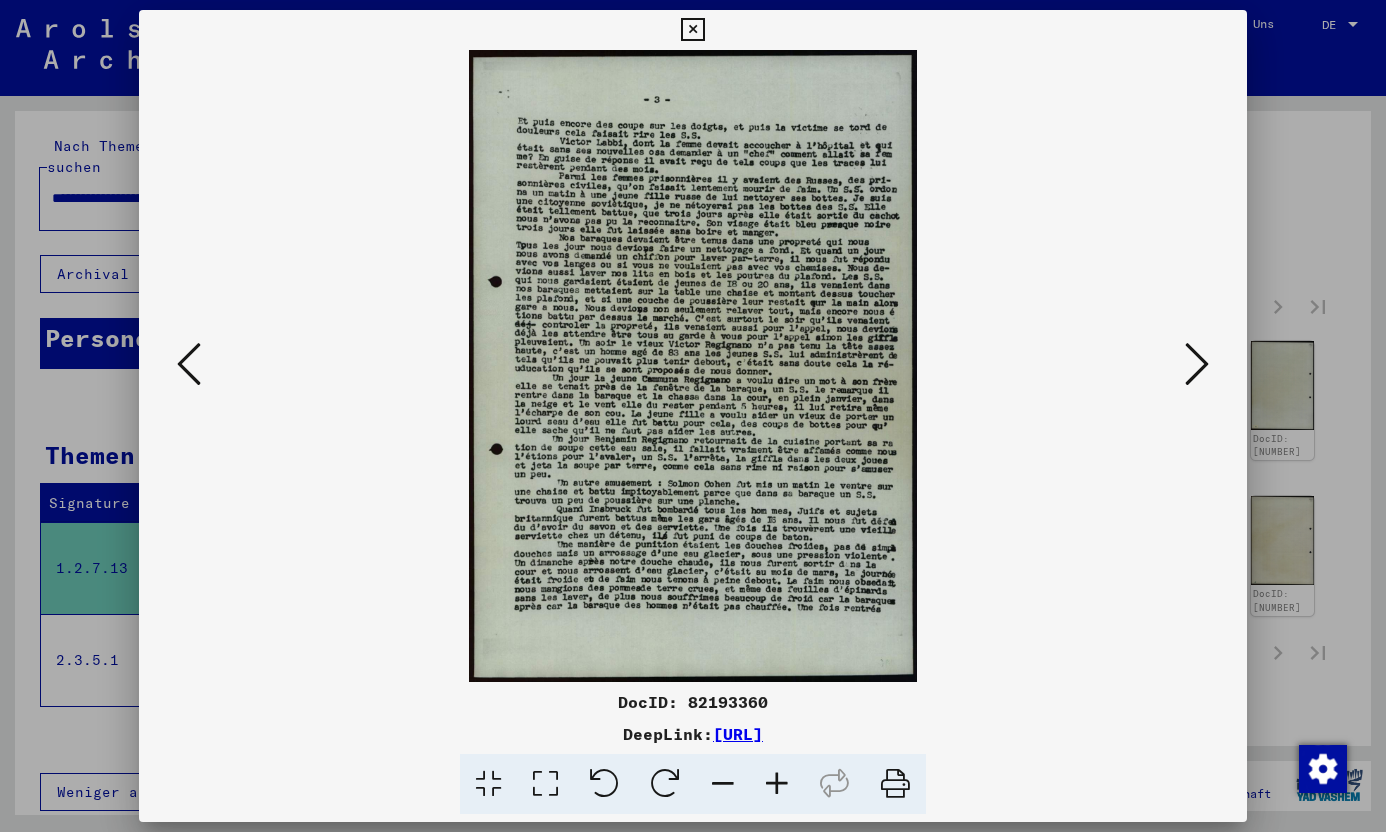 click at bounding box center (1197, 364) 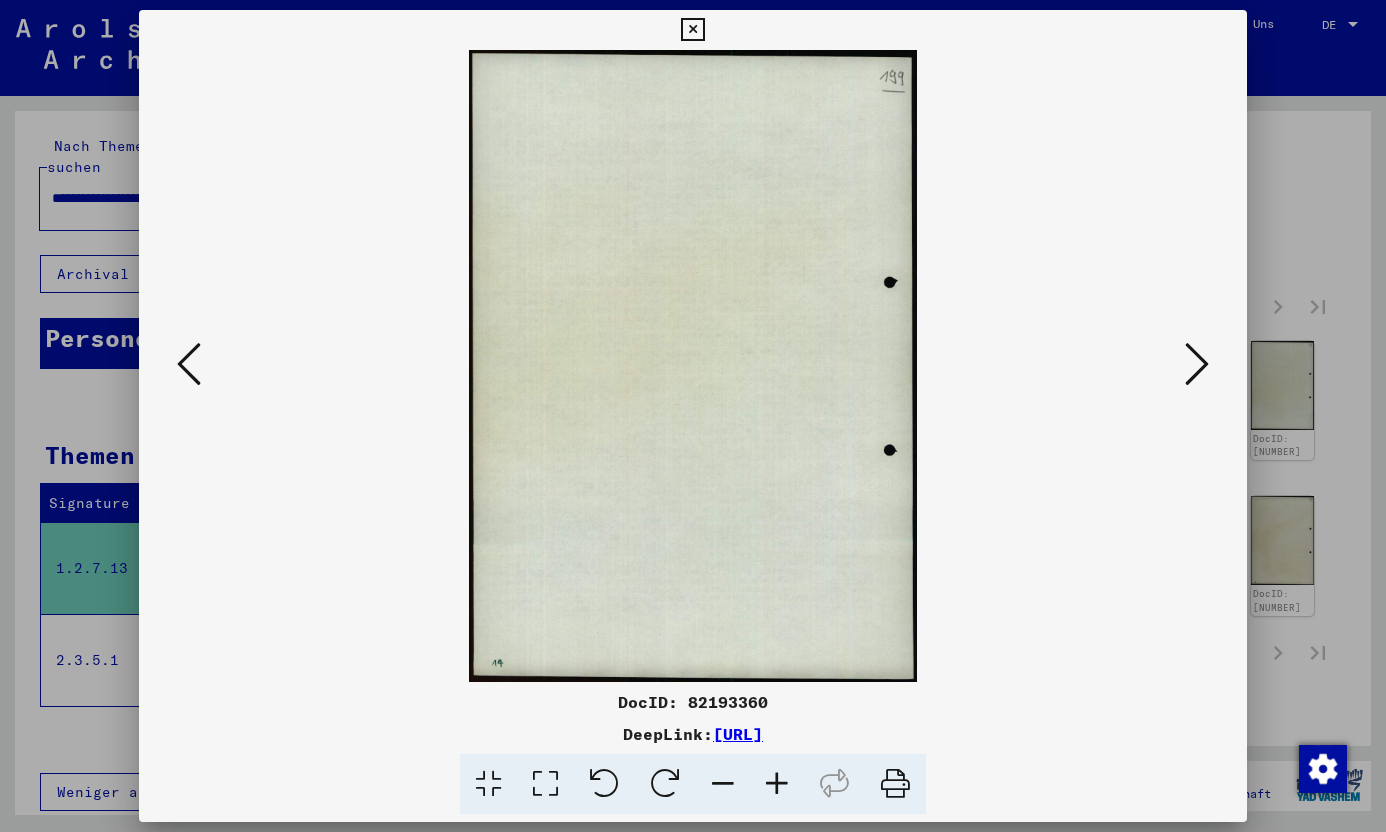 click at bounding box center [1197, 364] 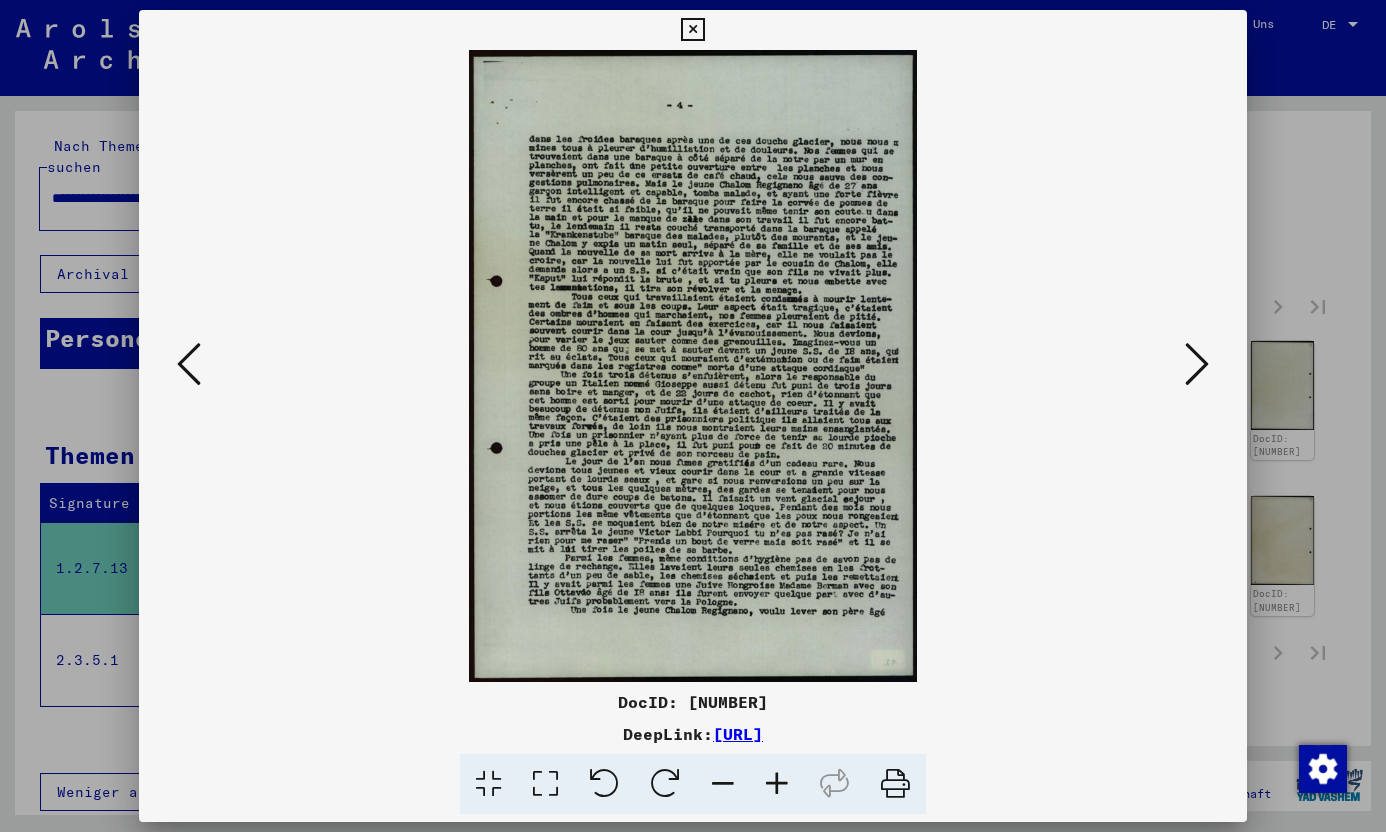 click at bounding box center [1197, 364] 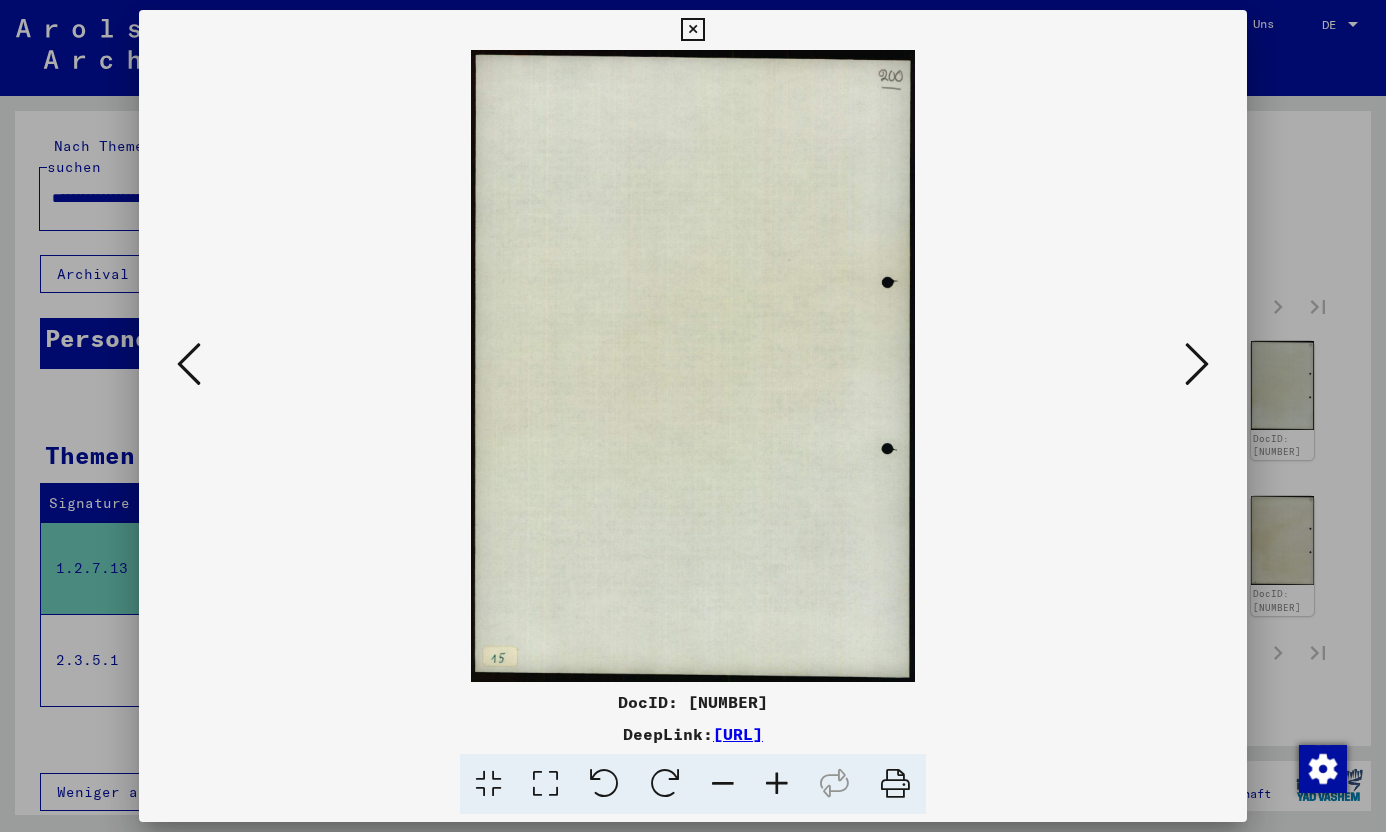 click at bounding box center (1197, 364) 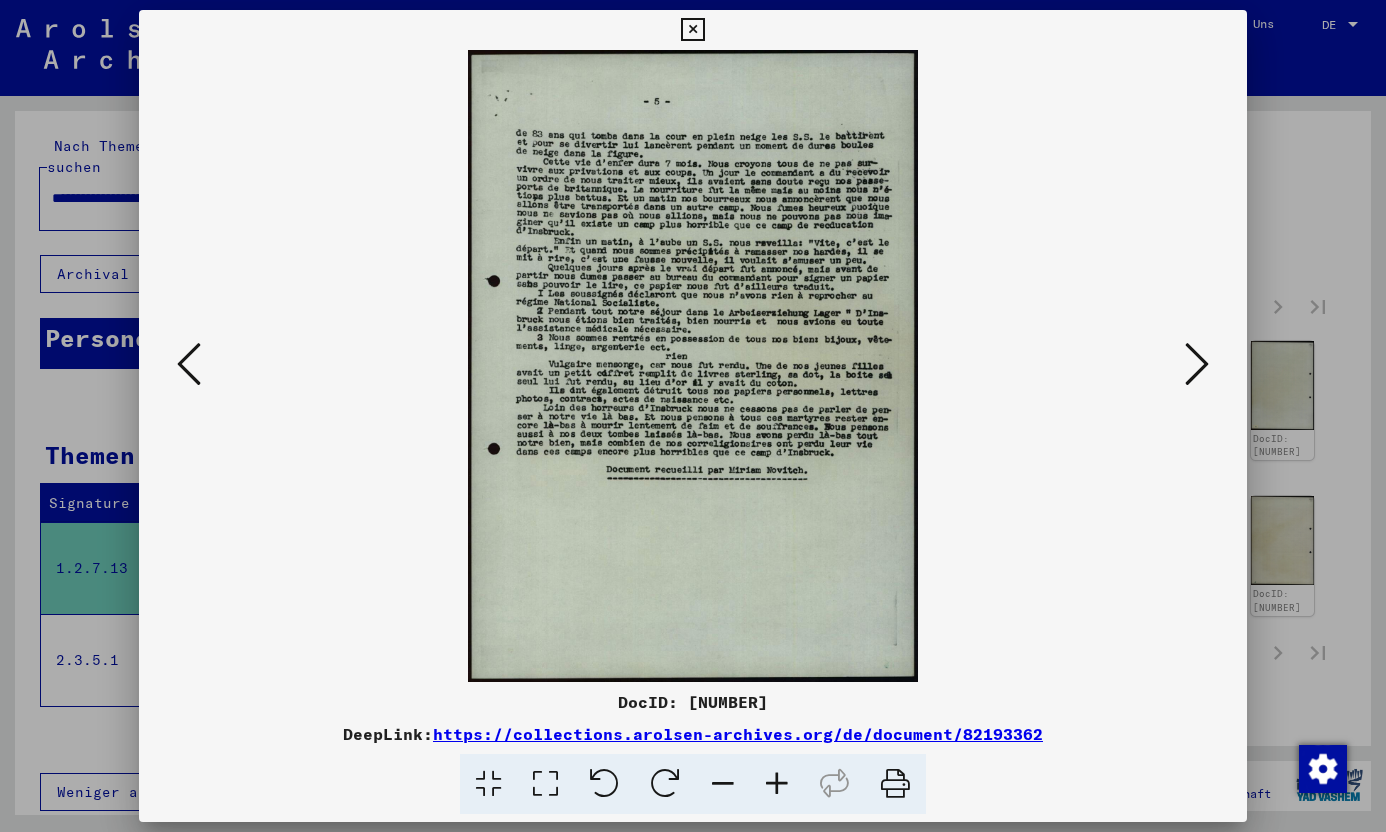 click at bounding box center [692, 30] 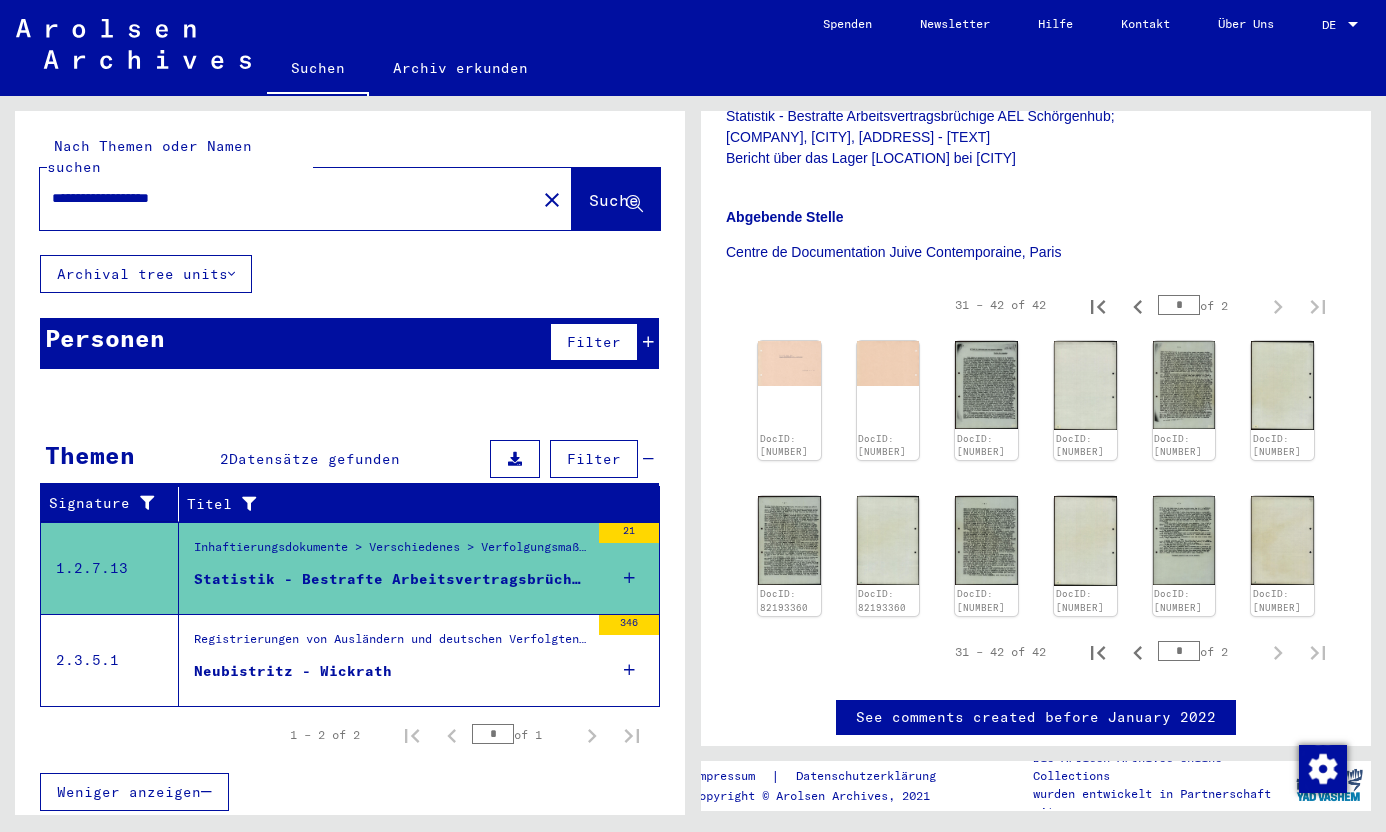 click on "Registrierungen von Ausländern und deutschen Verfolgten durch öffentliche Einrichtungen, Versicherungen und Firmen (1939 - 1947) > Nachkriegsauswertungen verschiedener Organisationen > Ministerien des Königreichs Belgien > Belgischer Katalog über Konzentrations- und Zwangsarbeiterlager in Deutschland und besetzten Gebieten" at bounding box center [391, 644] 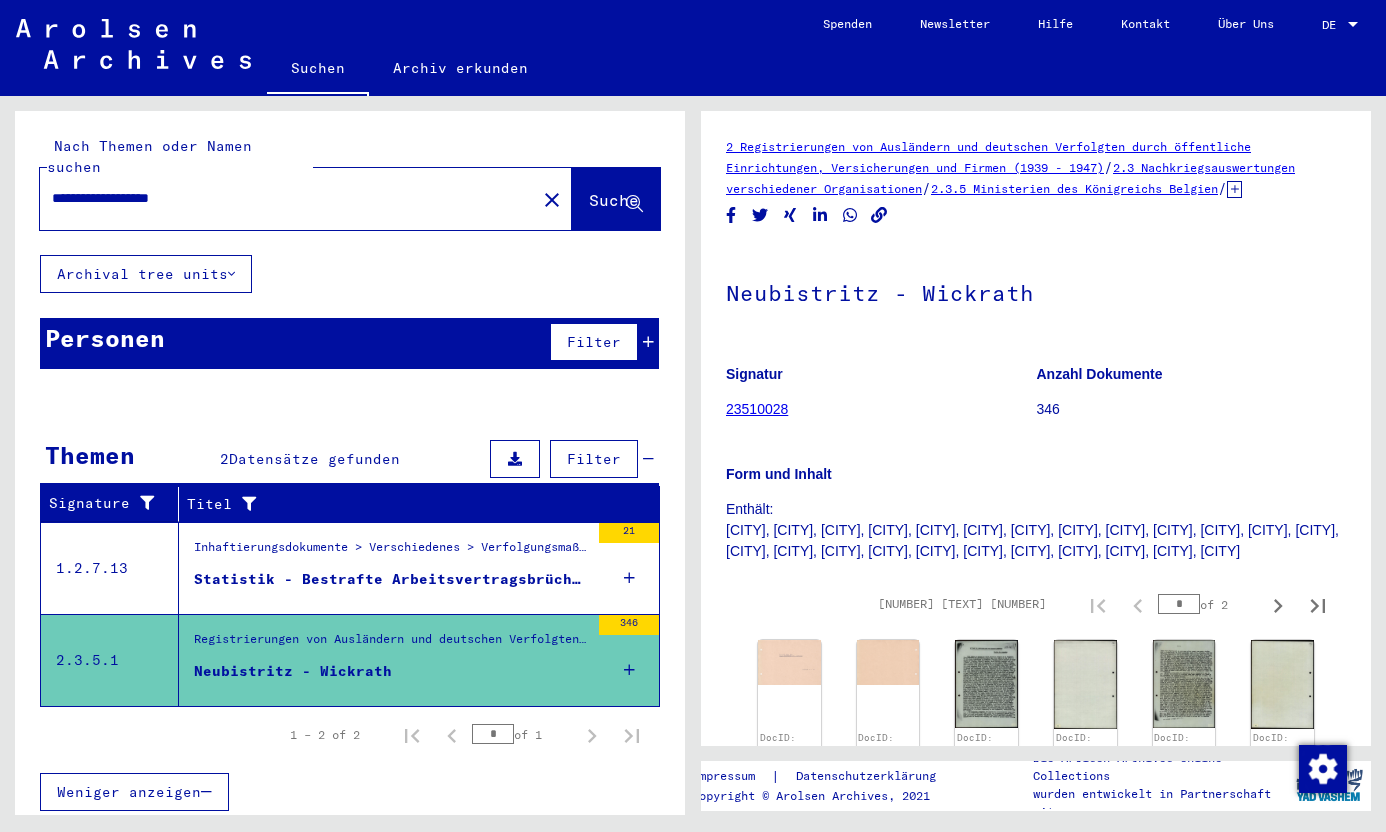 scroll, scrollTop: 0, scrollLeft: 0, axis: both 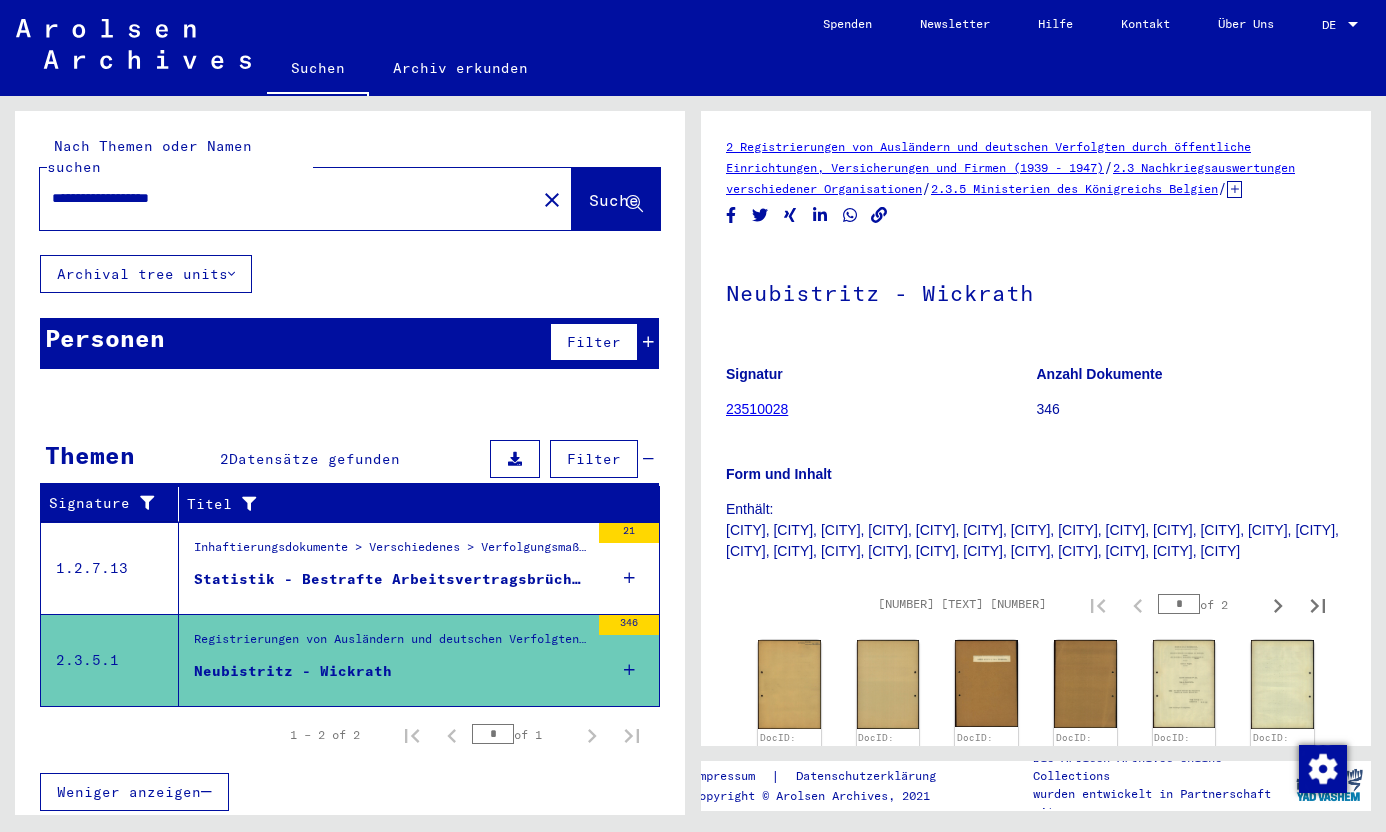click on "**********" at bounding box center [288, 198] 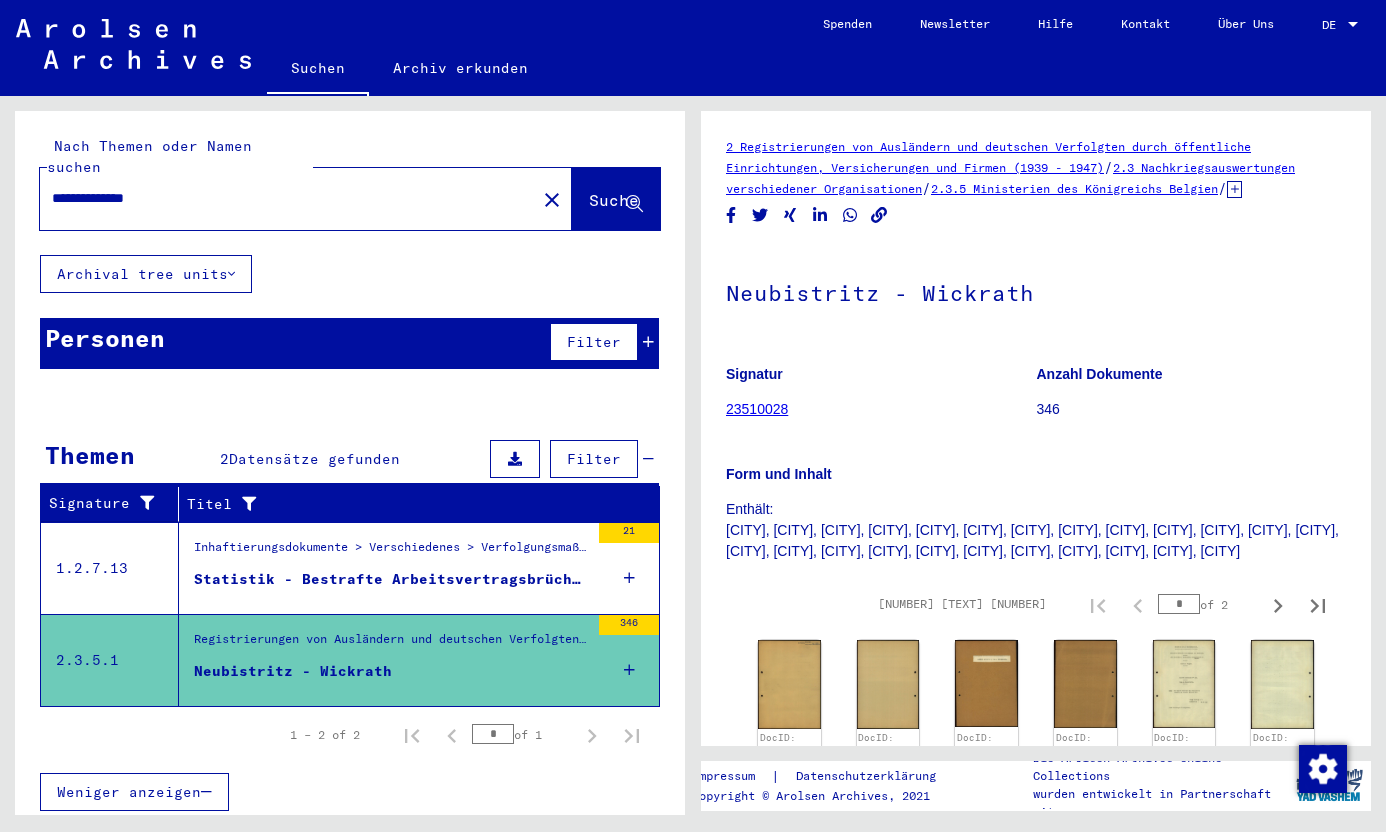 type on "**********" 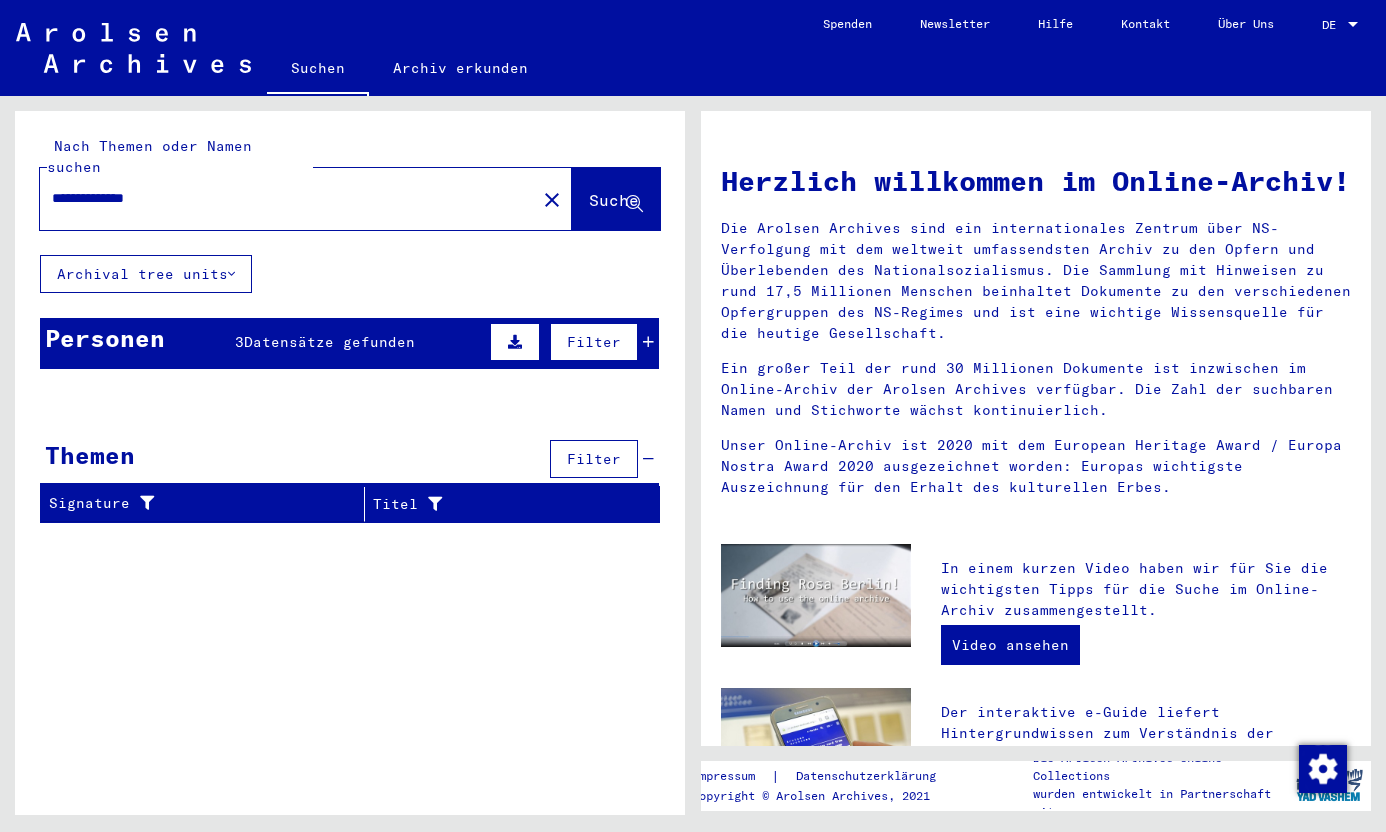 click on "Personen 3  Datensätze gefunden  Filter" at bounding box center (349, 343) 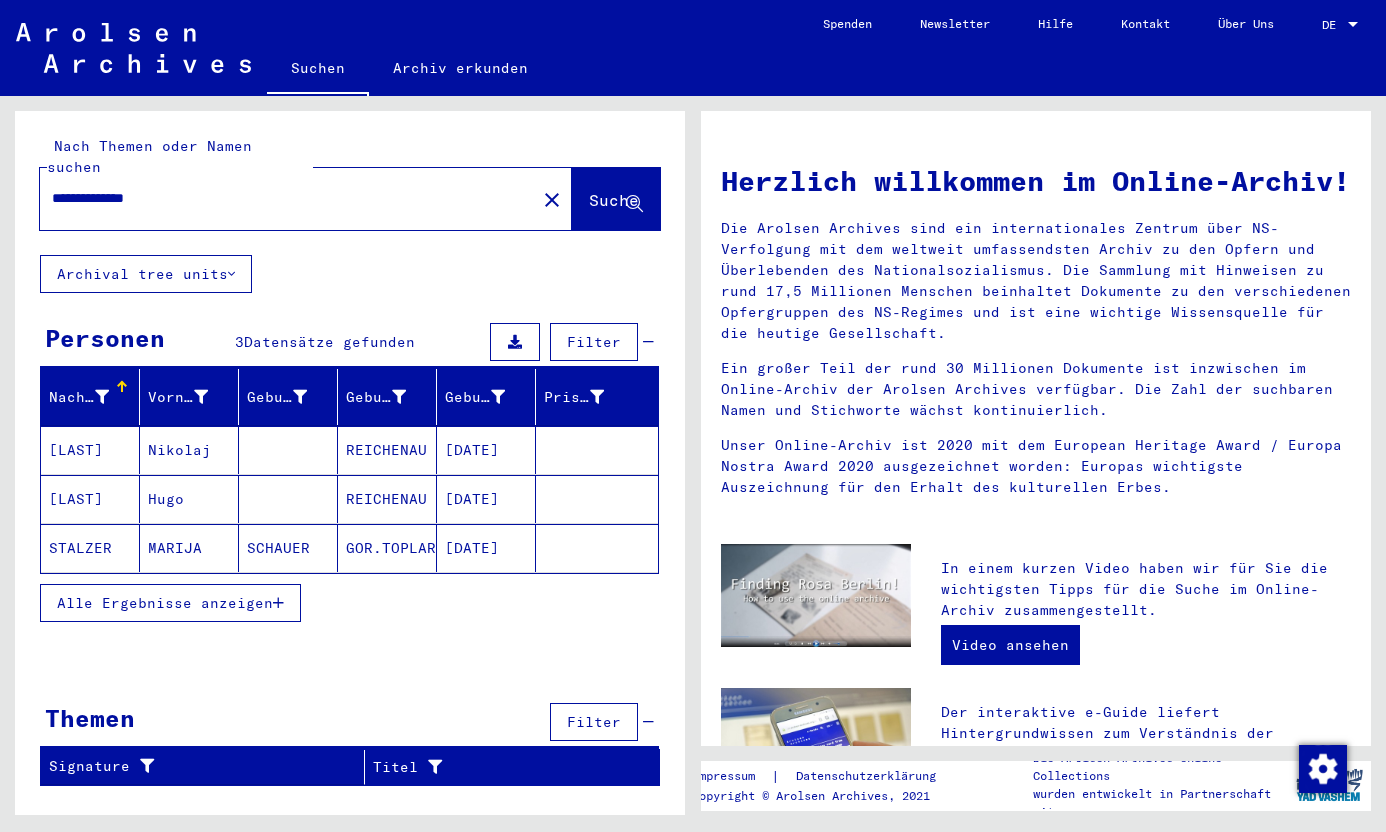 click on "**********" at bounding box center [282, 198] 